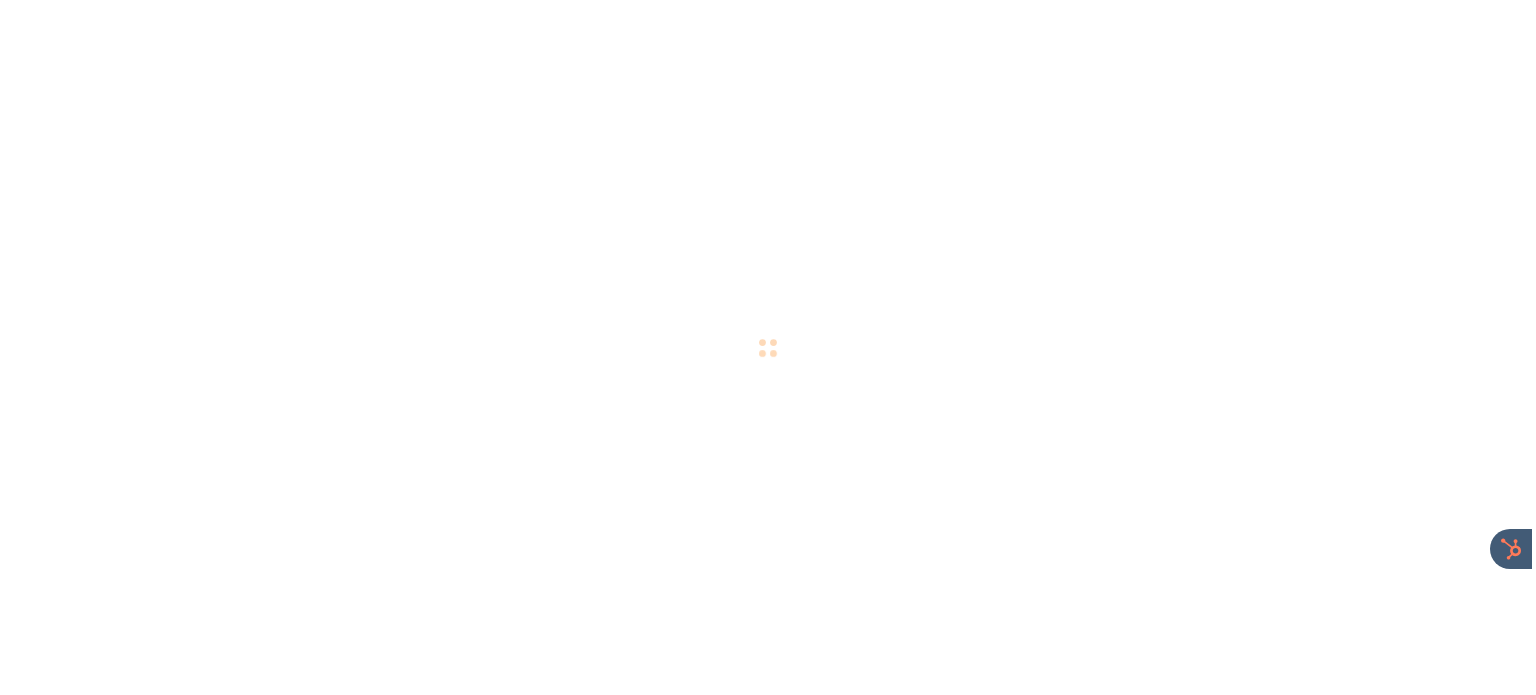 scroll, scrollTop: 0, scrollLeft: 0, axis: both 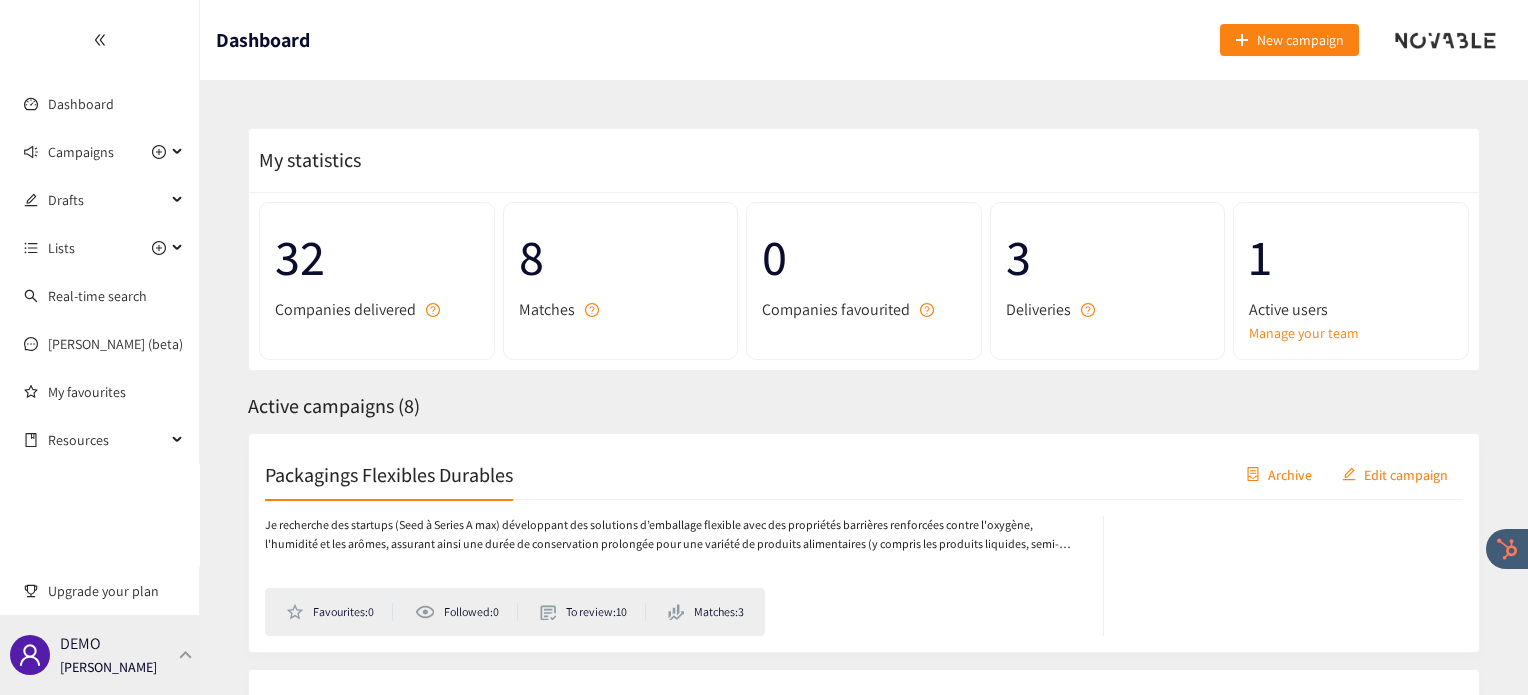 click on "DEMO [PERSON_NAME]" at bounding box center [100, 655] 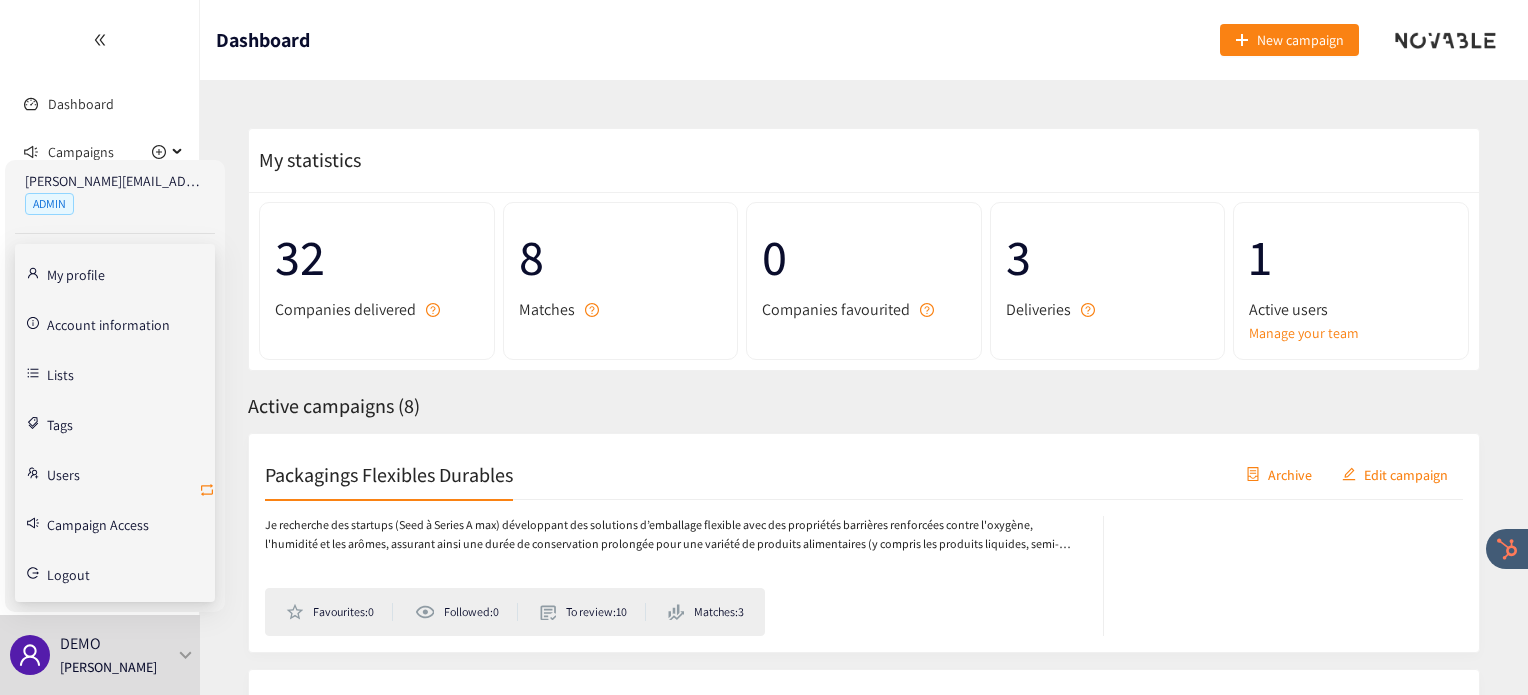 click 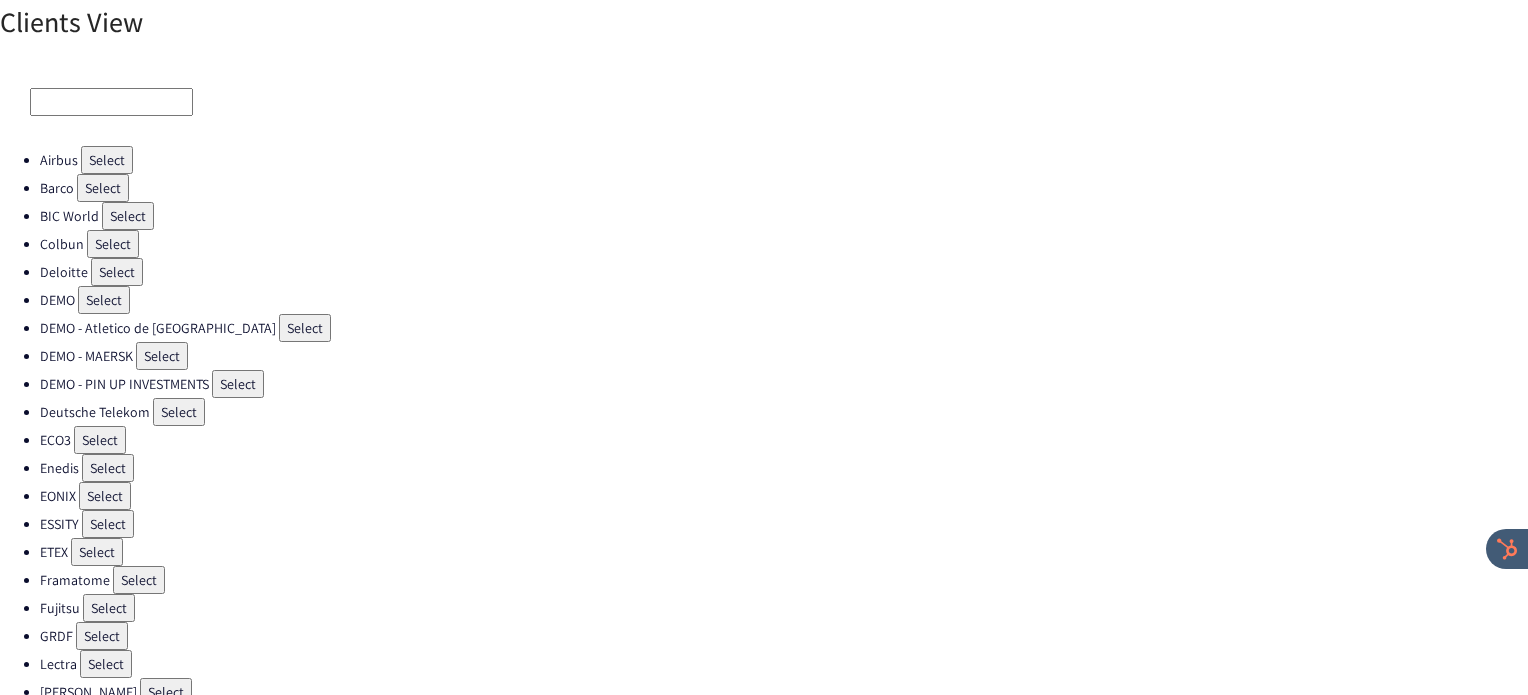 click on "Select" at bounding box center (107, 160) 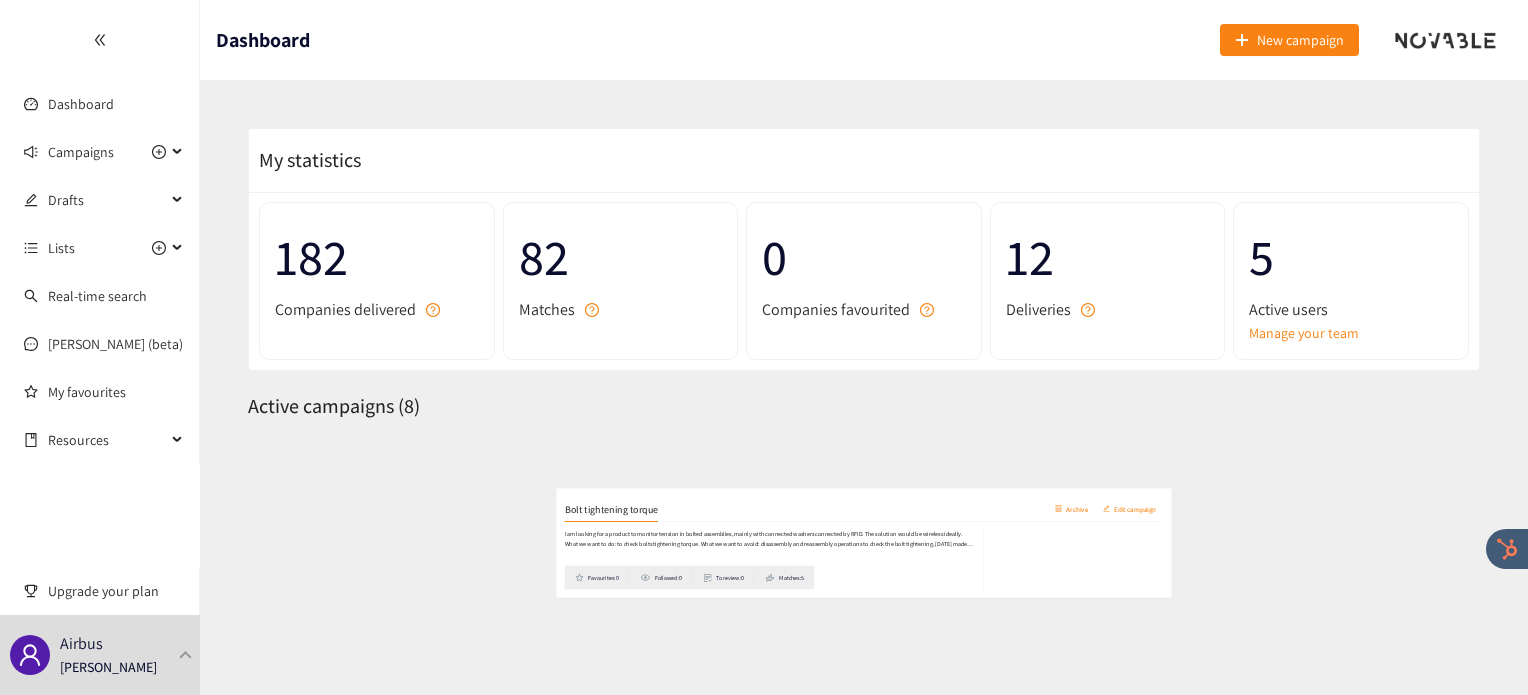 click on "Bolt tightening torque" at bounding box center (358, 474) 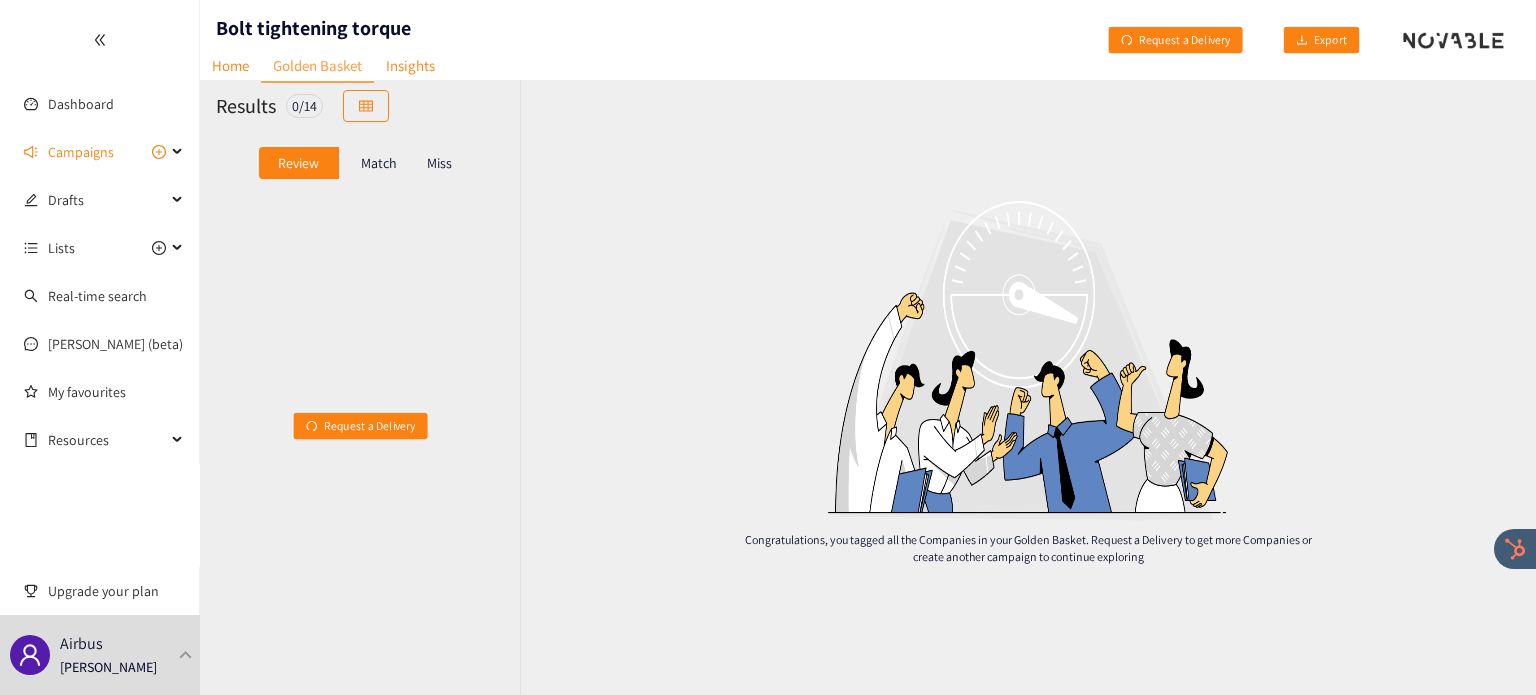 click on "Match" at bounding box center (379, 163) 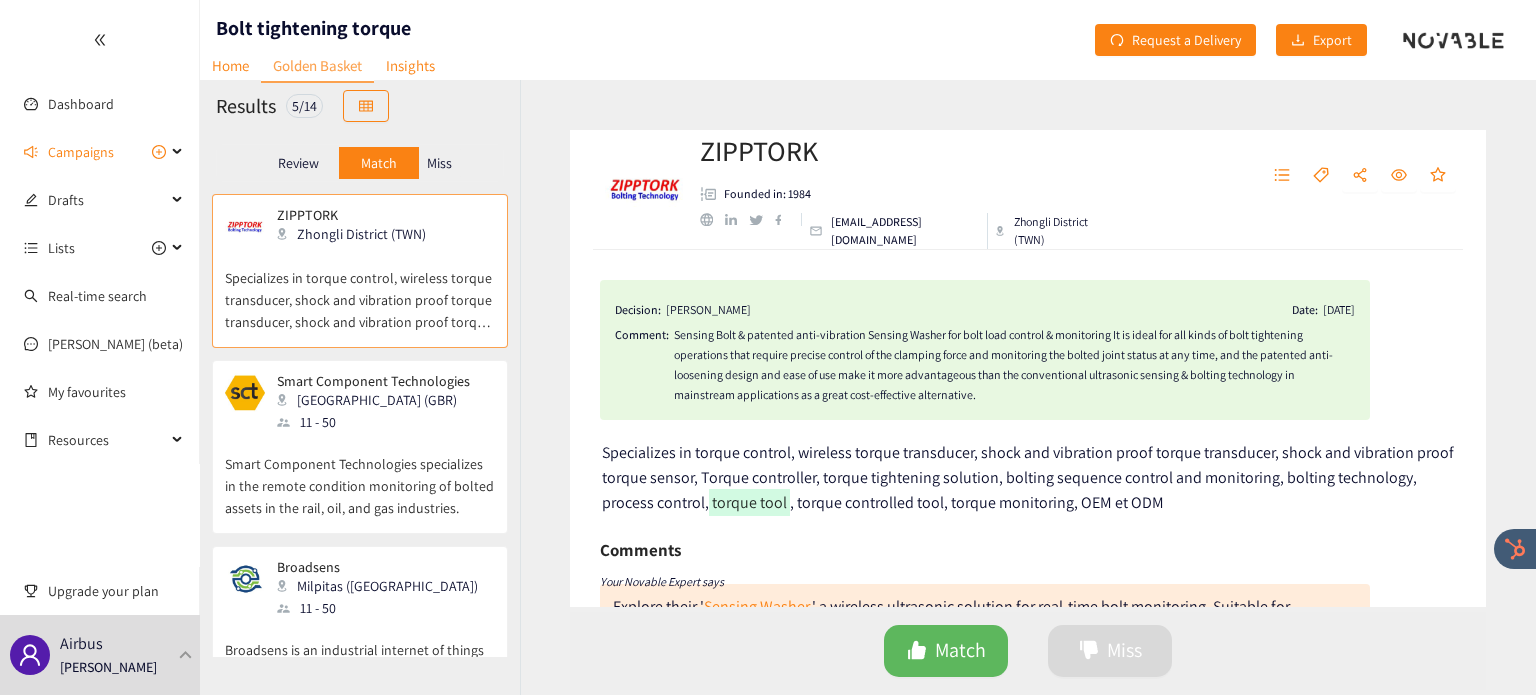 click on "Smart Component Technologies specializes in the remote condition monitoring of bolted assets in the rail, oil, and gas industries." at bounding box center (360, 476) 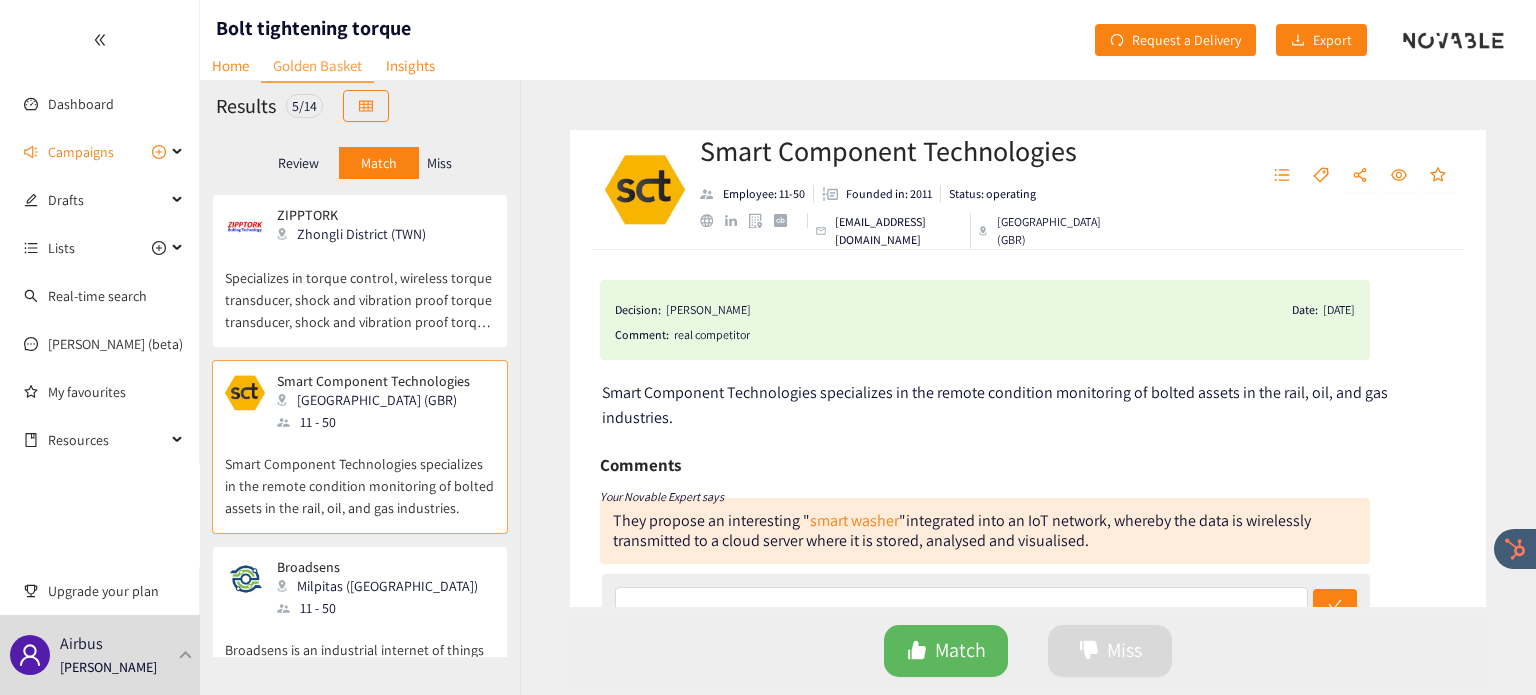 click on "Miss" at bounding box center (439, 163) 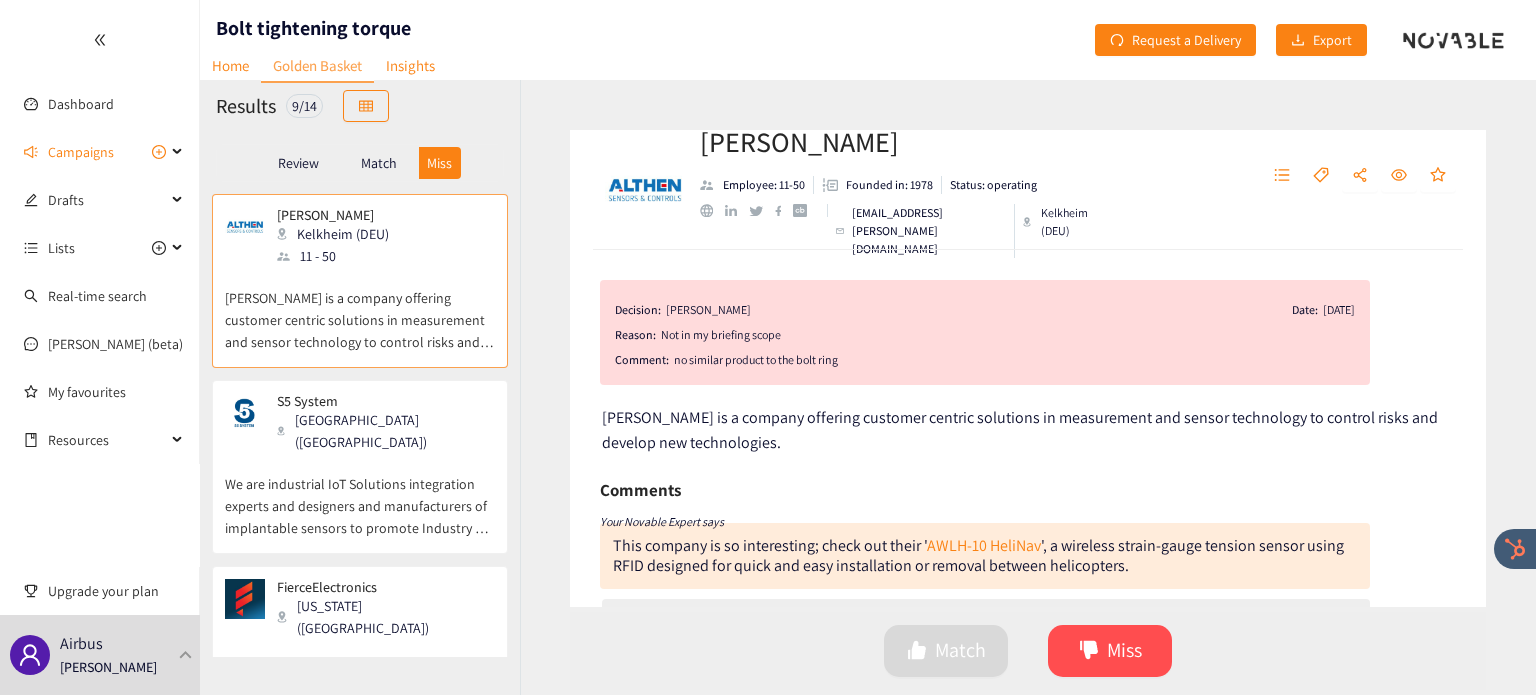 click on "We are industrial IoT Solutions integration experts and designers and manufacturers of implantable sensors to promote Industry 4.0 and provide a wide range of IoT services to the mining industry." at bounding box center (360, 496) 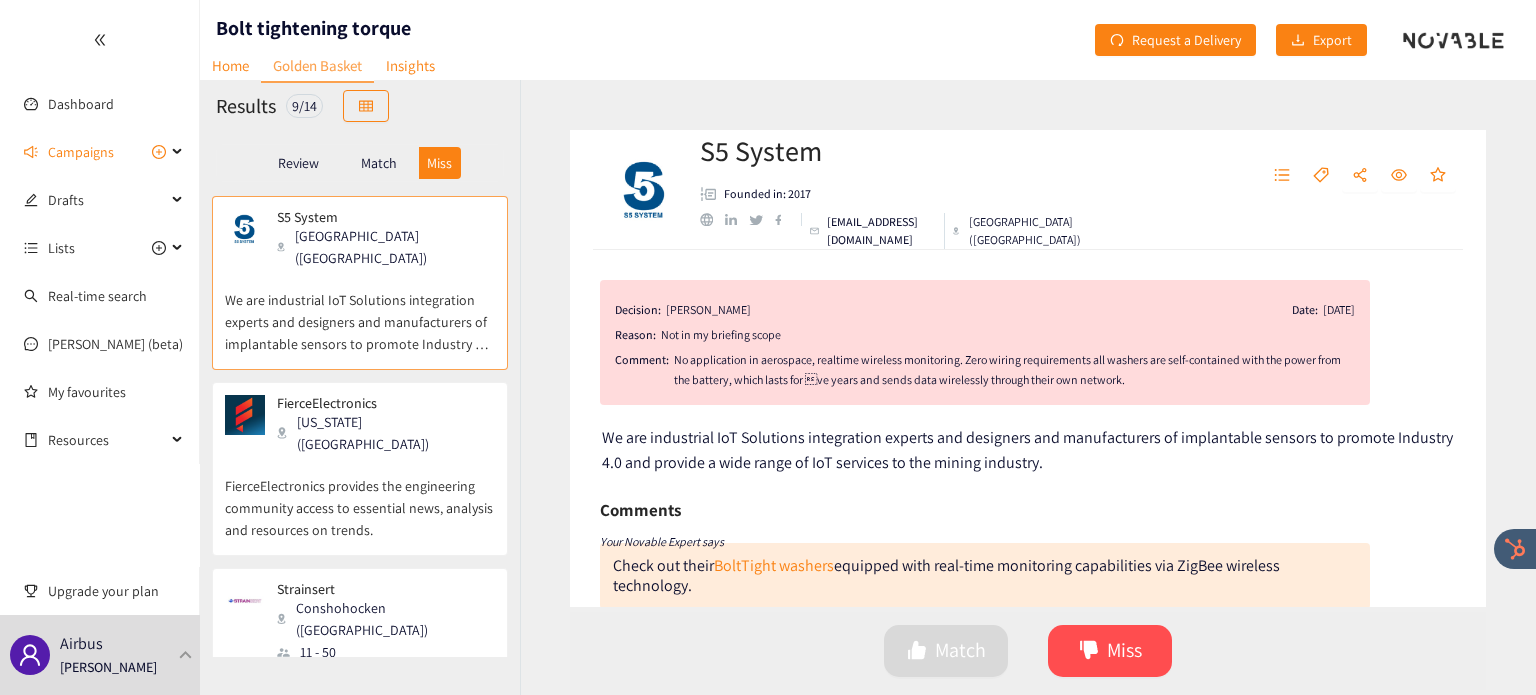 scroll, scrollTop: 190, scrollLeft: 0, axis: vertical 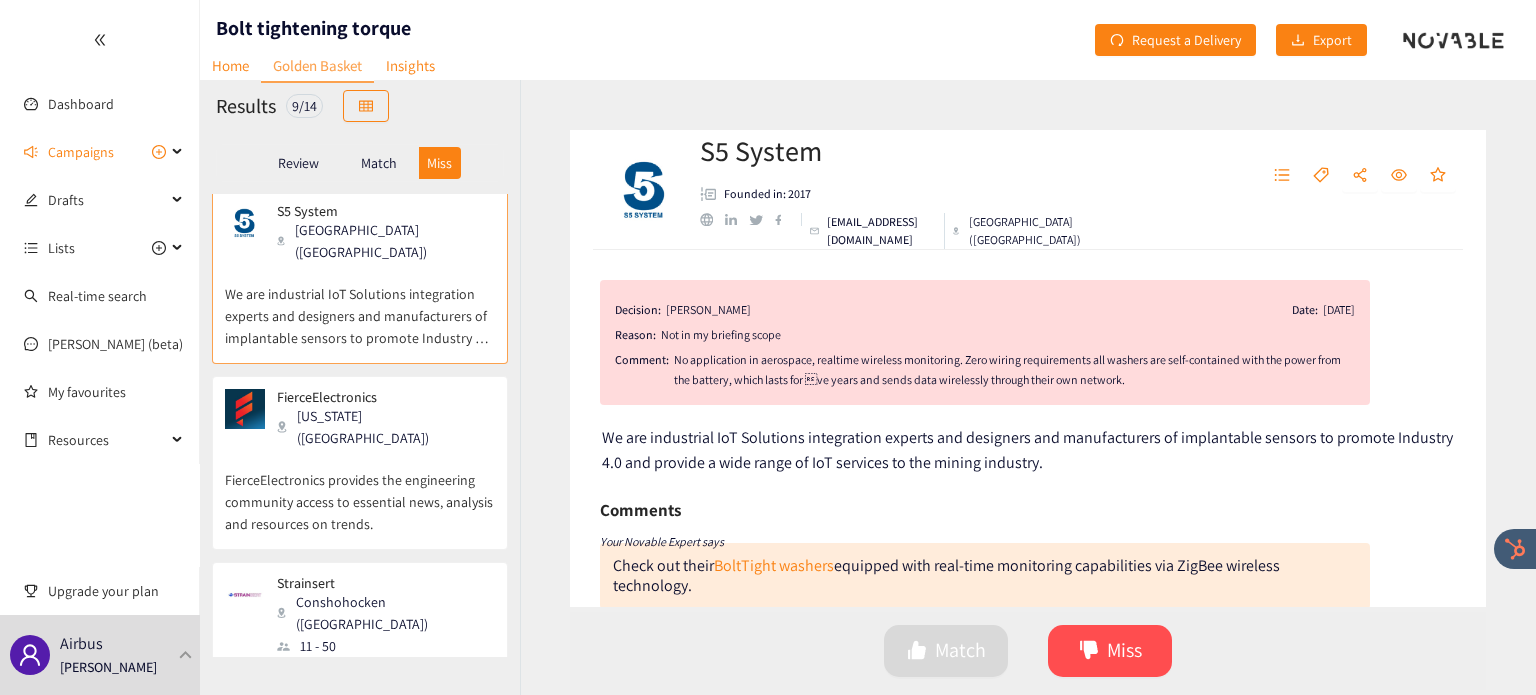 click on "FierceElectronics provides the engineering community access to essential news, analysis and resources on trends." at bounding box center (360, 492) 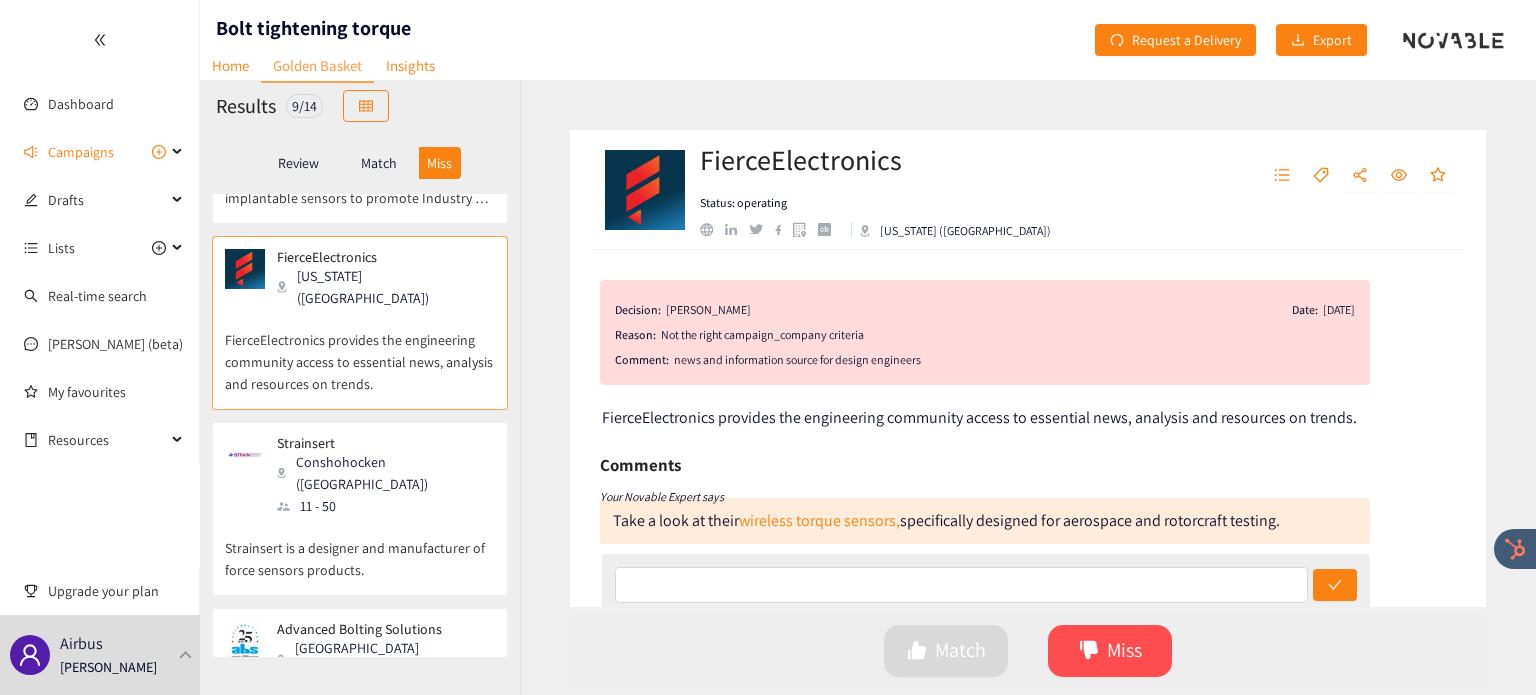 scroll, scrollTop: 404, scrollLeft: 0, axis: vertical 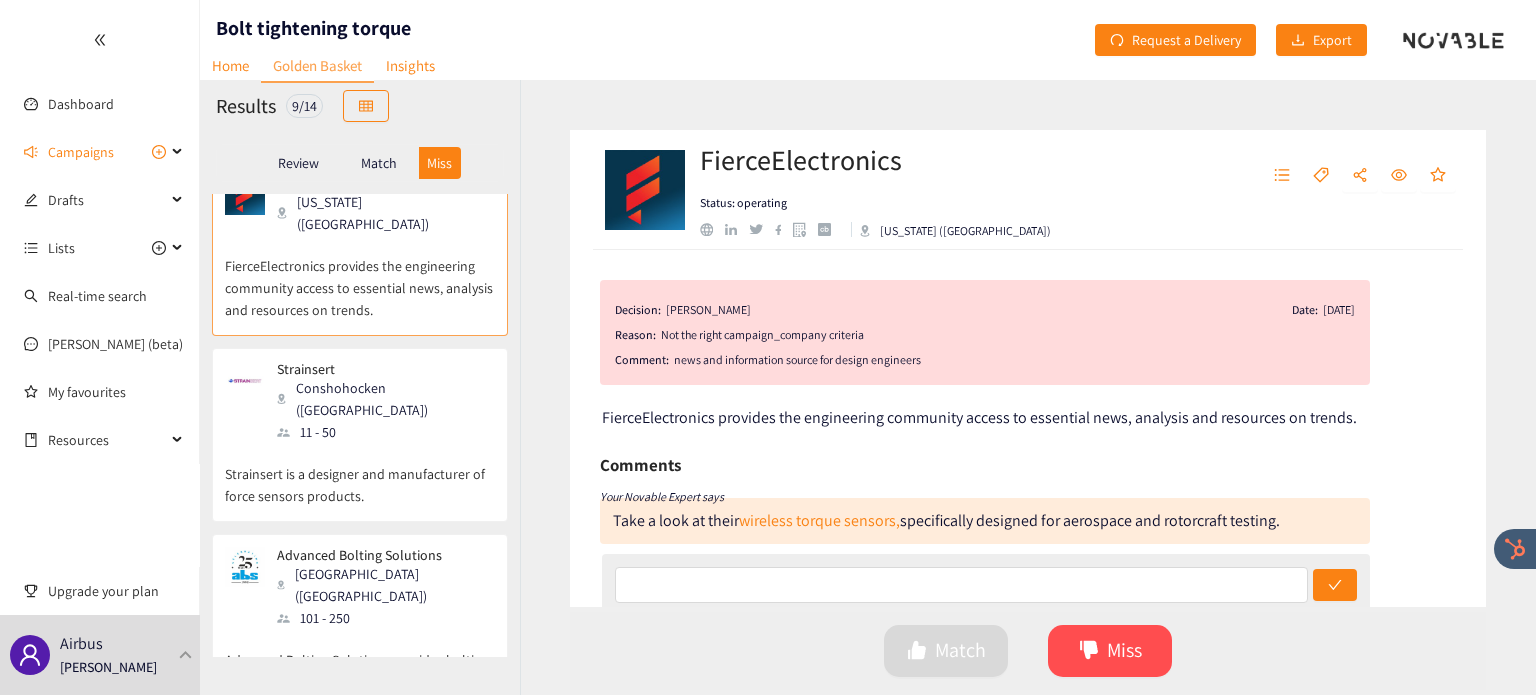 click on "Strainsert is a designer and manufacturer of force sensors products." at bounding box center (360, 475) 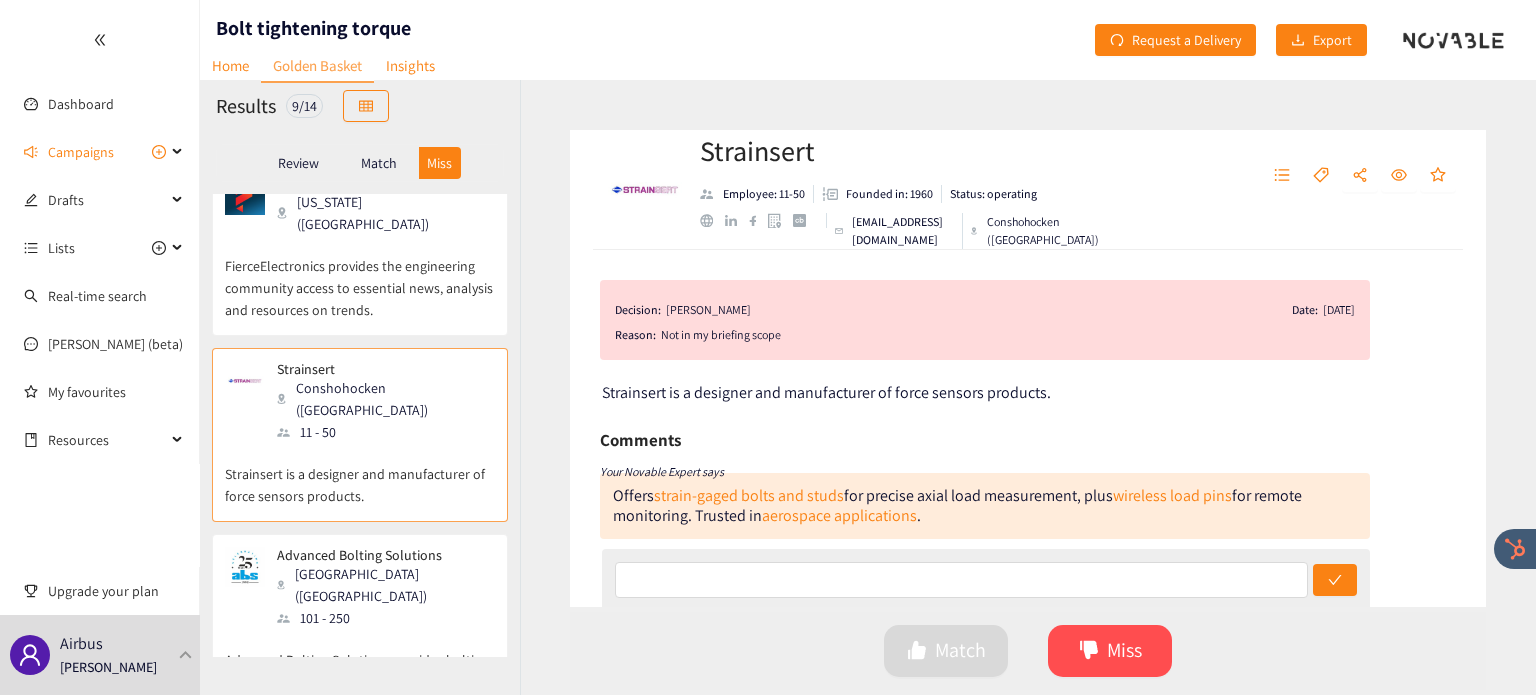 click on "Advanced Bolting Solutions provides bolting technology solutions, tool rental, calibration, and repair services." at bounding box center [360, 672] 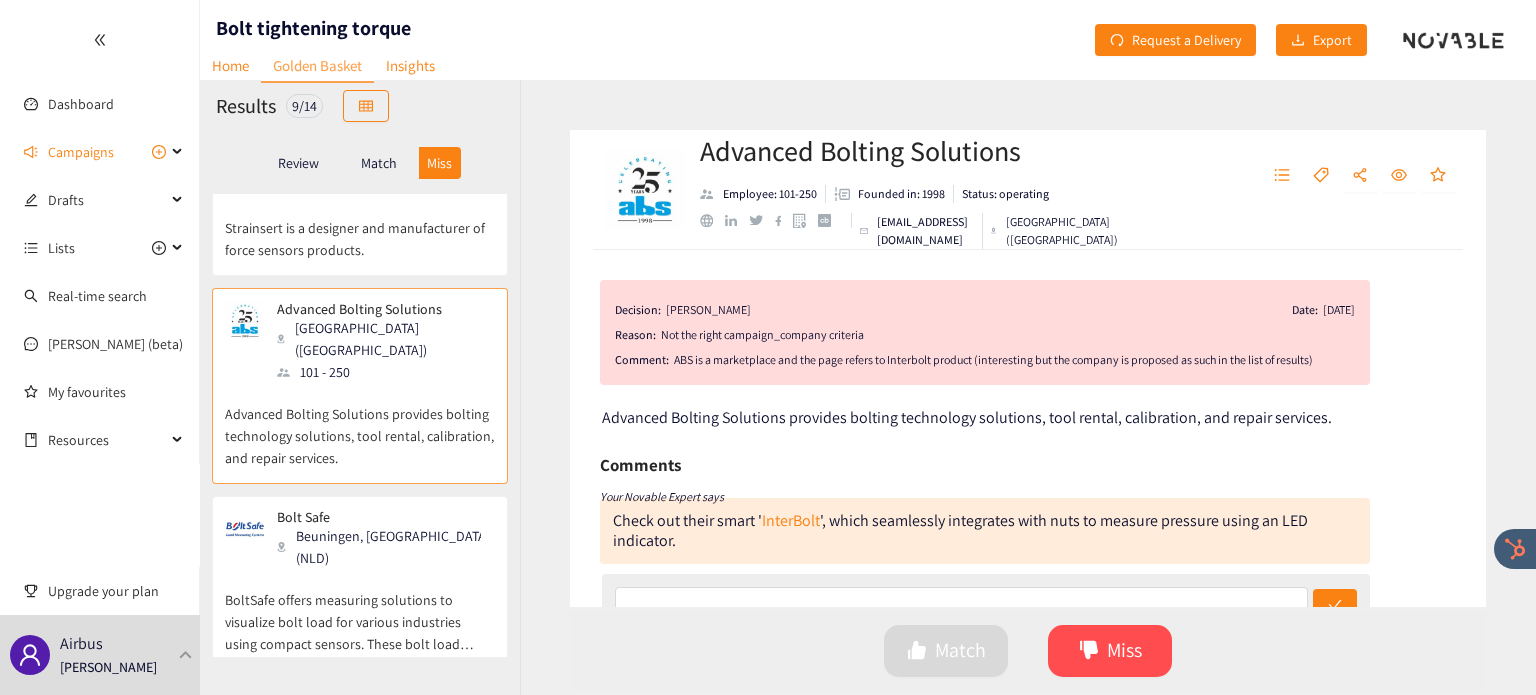 click on "Bolt Safe   Beuningen, [GEOGRAPHIC_DATA] (NLD) BoltSafe offers measuring solutions to visualize bolt load for various industries using compact sensors. These bolt load sensors have been developed using a unique technology, are easy to use and provide accurate measurements." at bounding box center (360, 589) 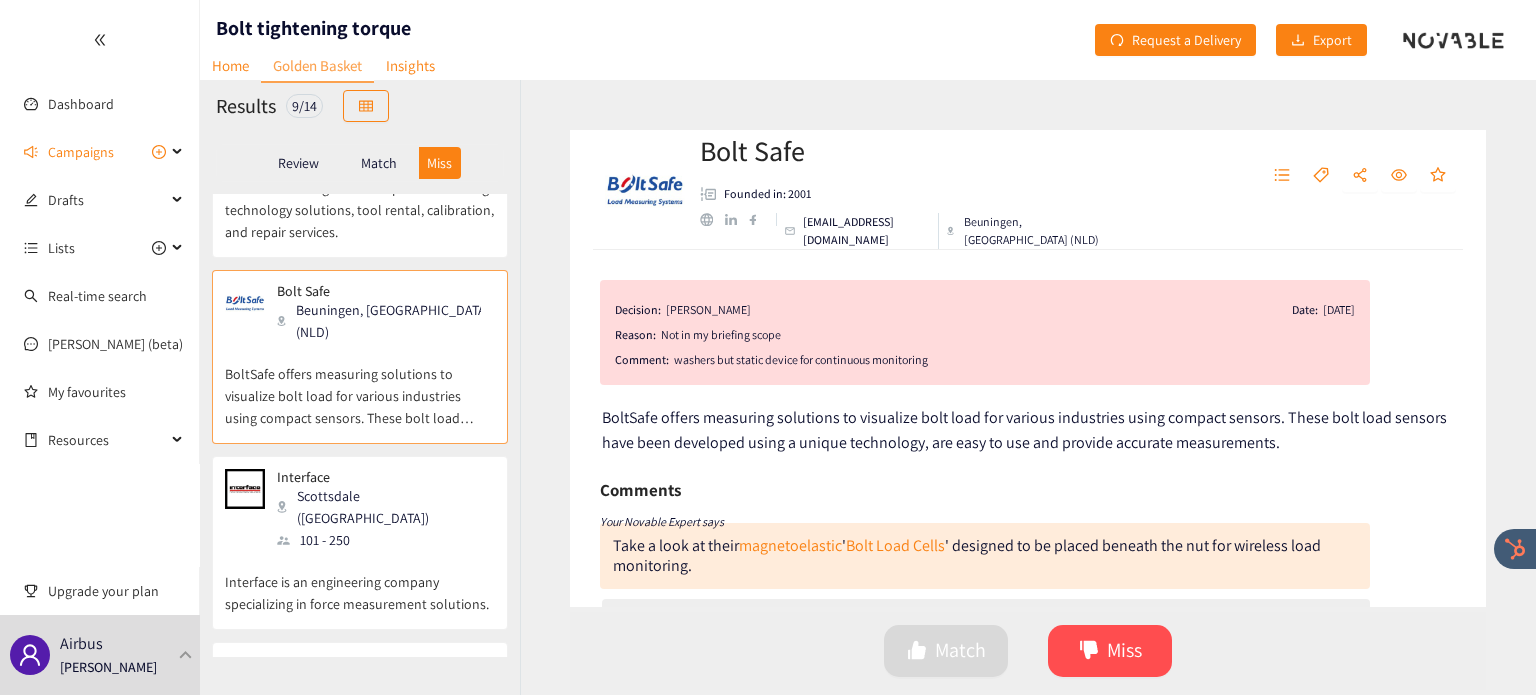 scroll, scrollTop: 878, scrollLeft: 0, axis: vertical 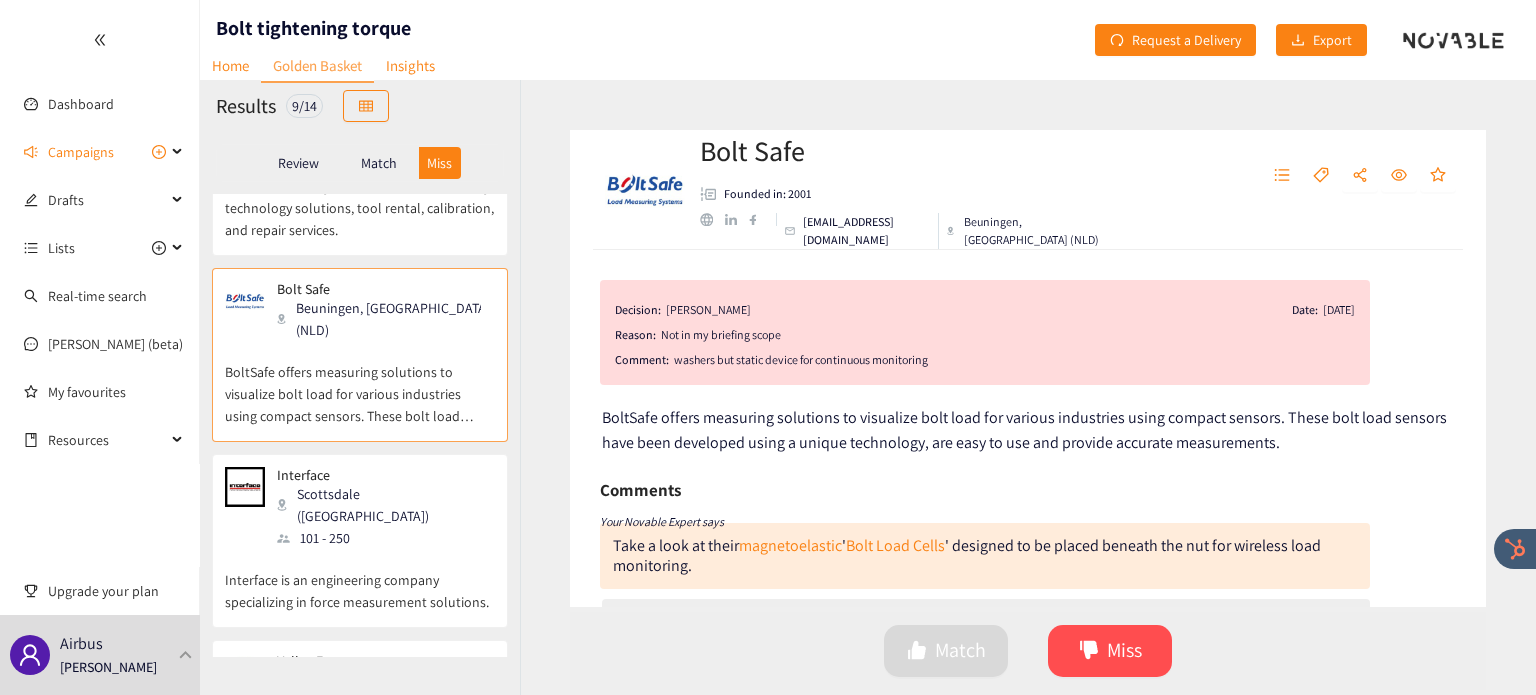 click on "Interface is an engineering company specializing in force measurement solutions." at bounding box center [360, 581] 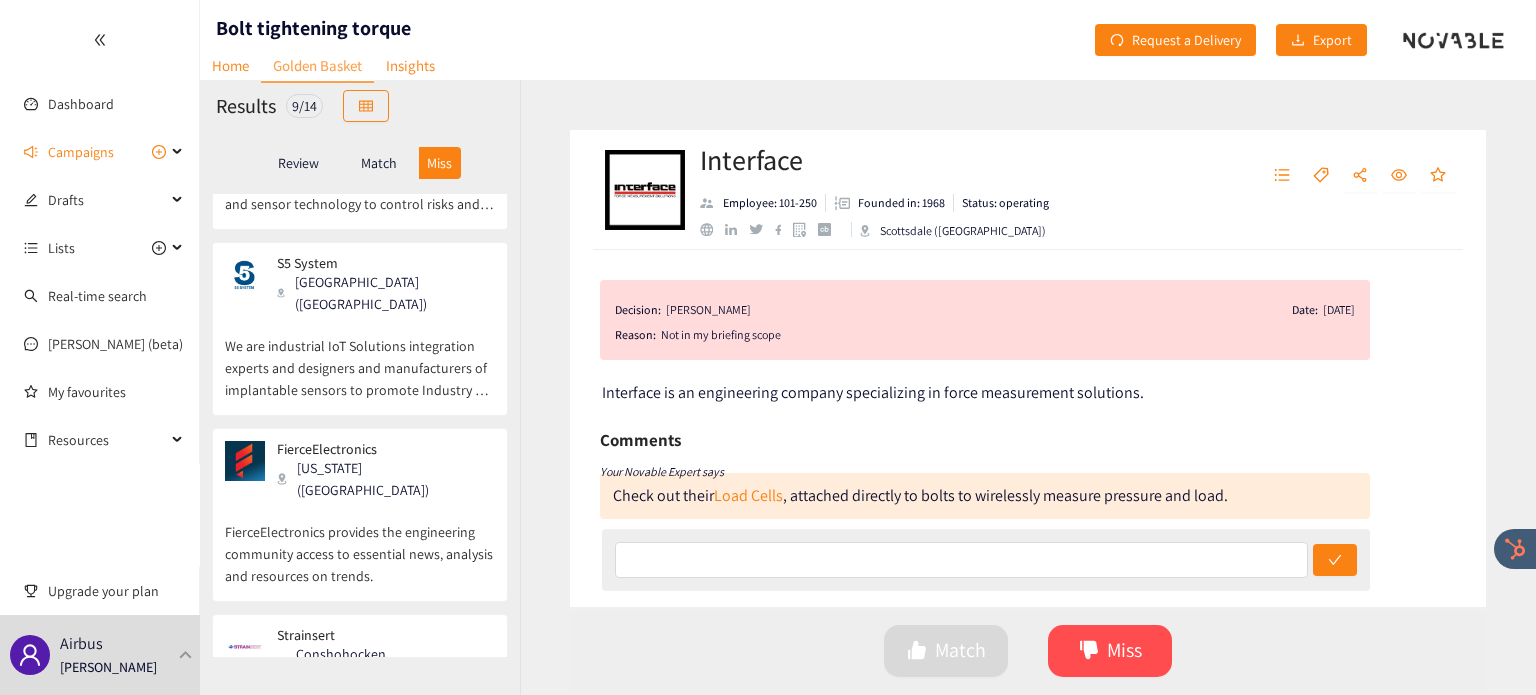 scroll, scrollTop: 119, scrollLeft: 0, axis: vertical 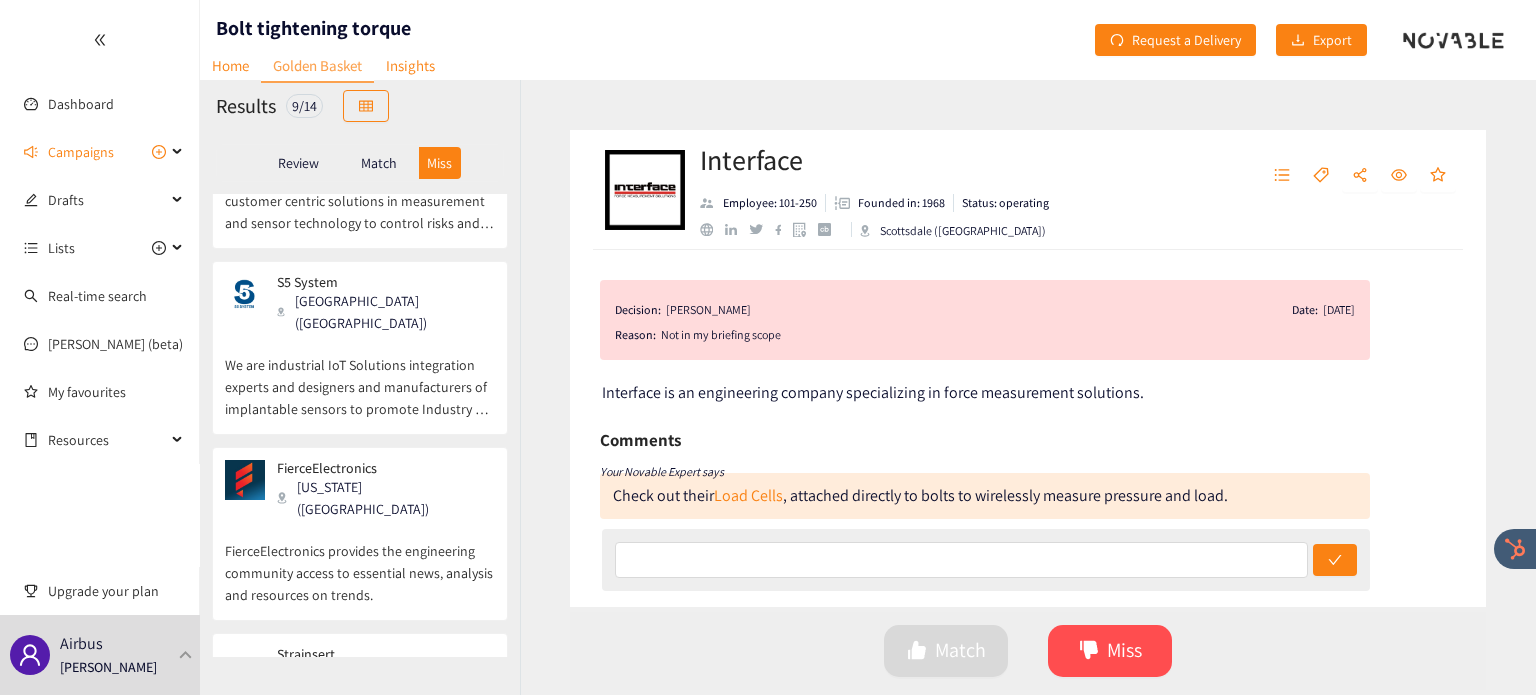 click on "Review" at bounding box center (298, 163) 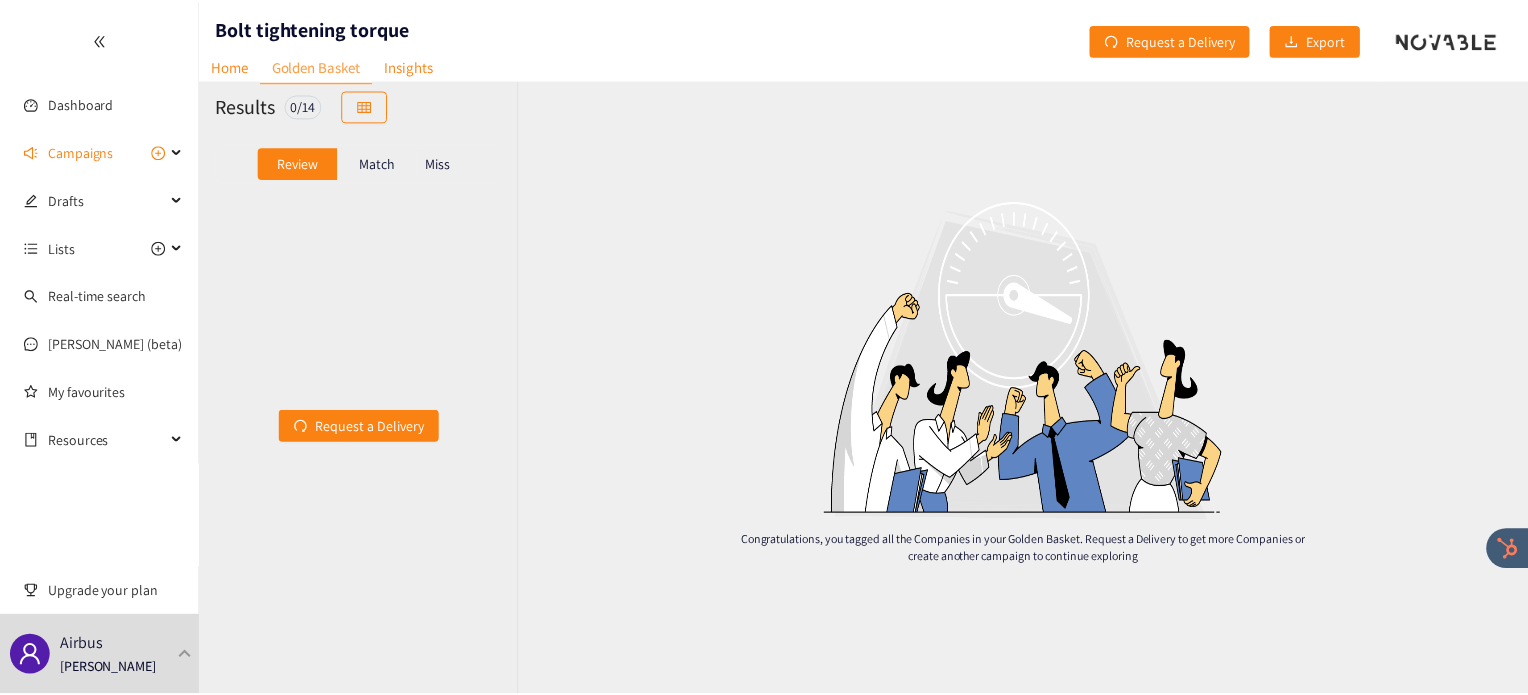 scroll, scrollTop: 0, scrollLeft: 0, axis: both 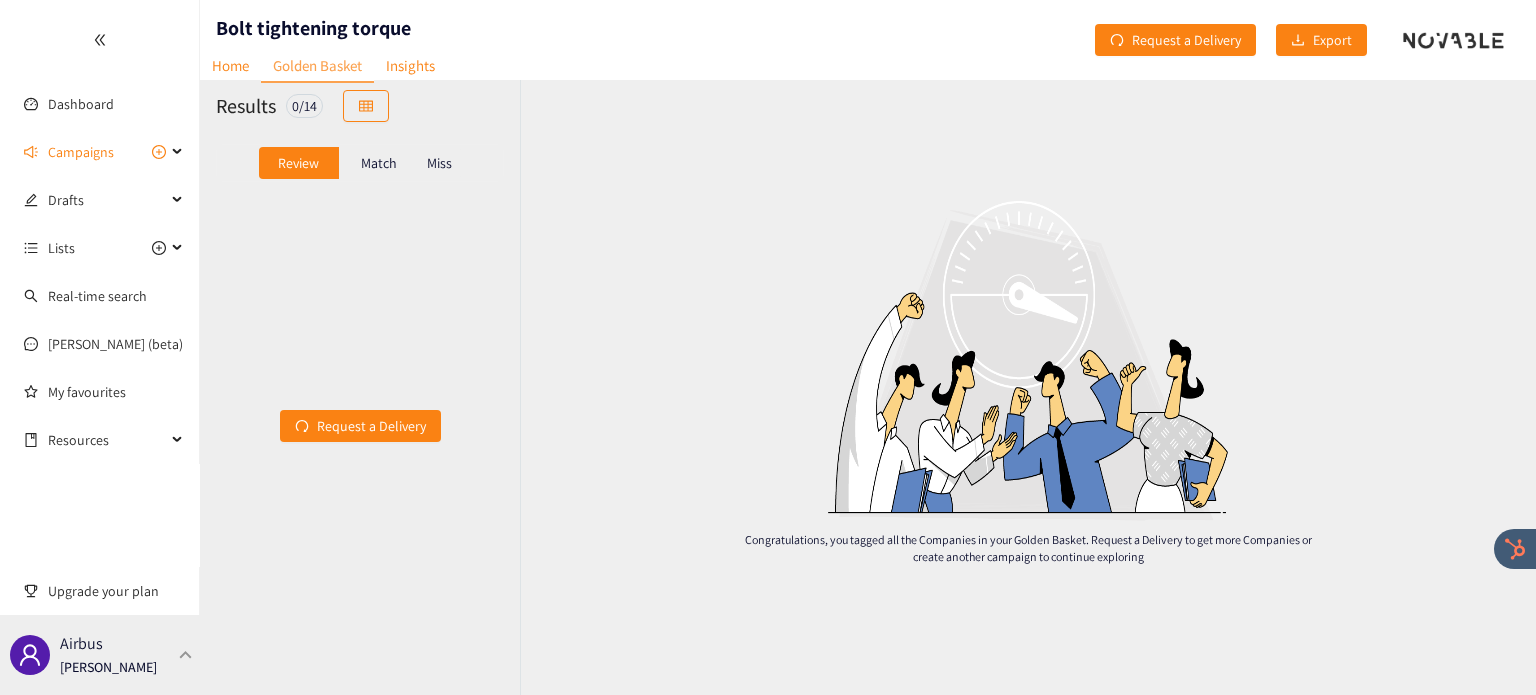 click at bounding box center [186, 654] 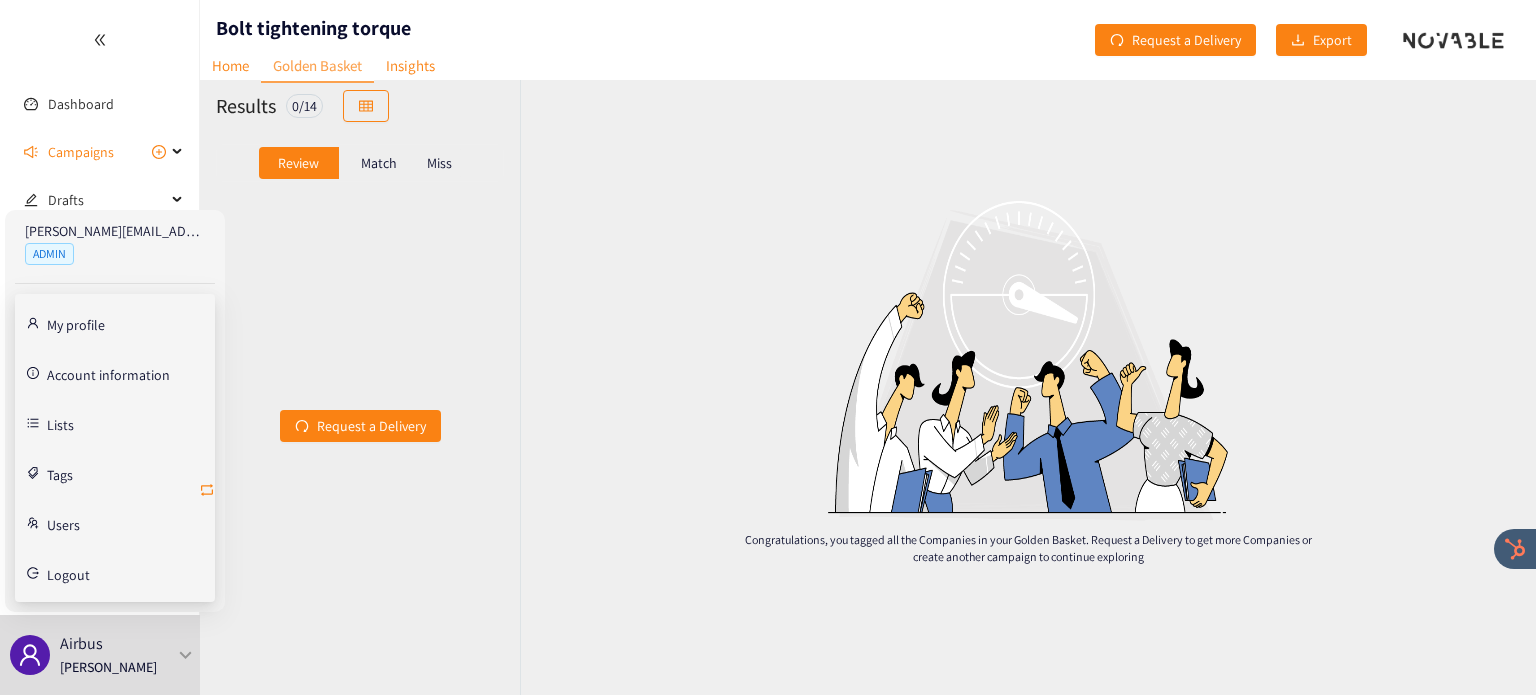 click 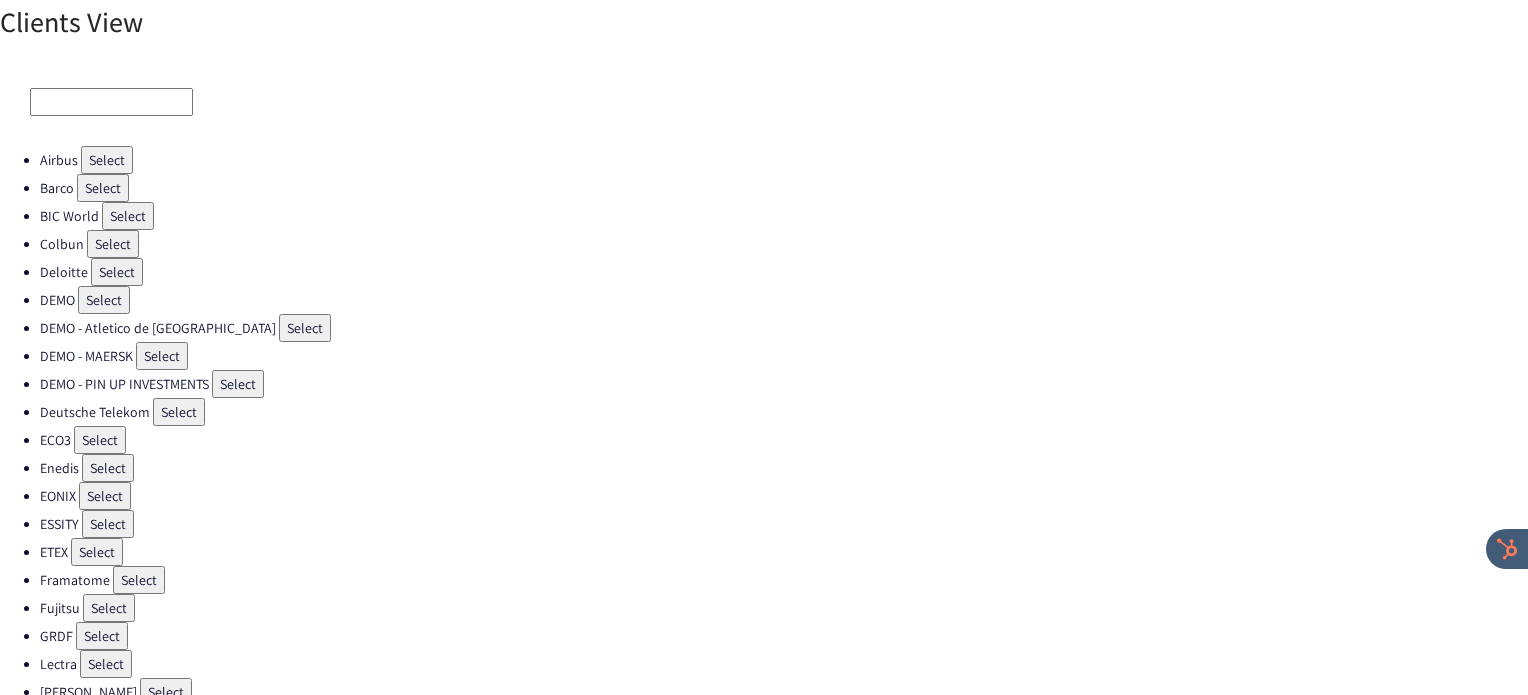 scroll, scrollTop: 28, scrollLeft: 0, axis: vertical 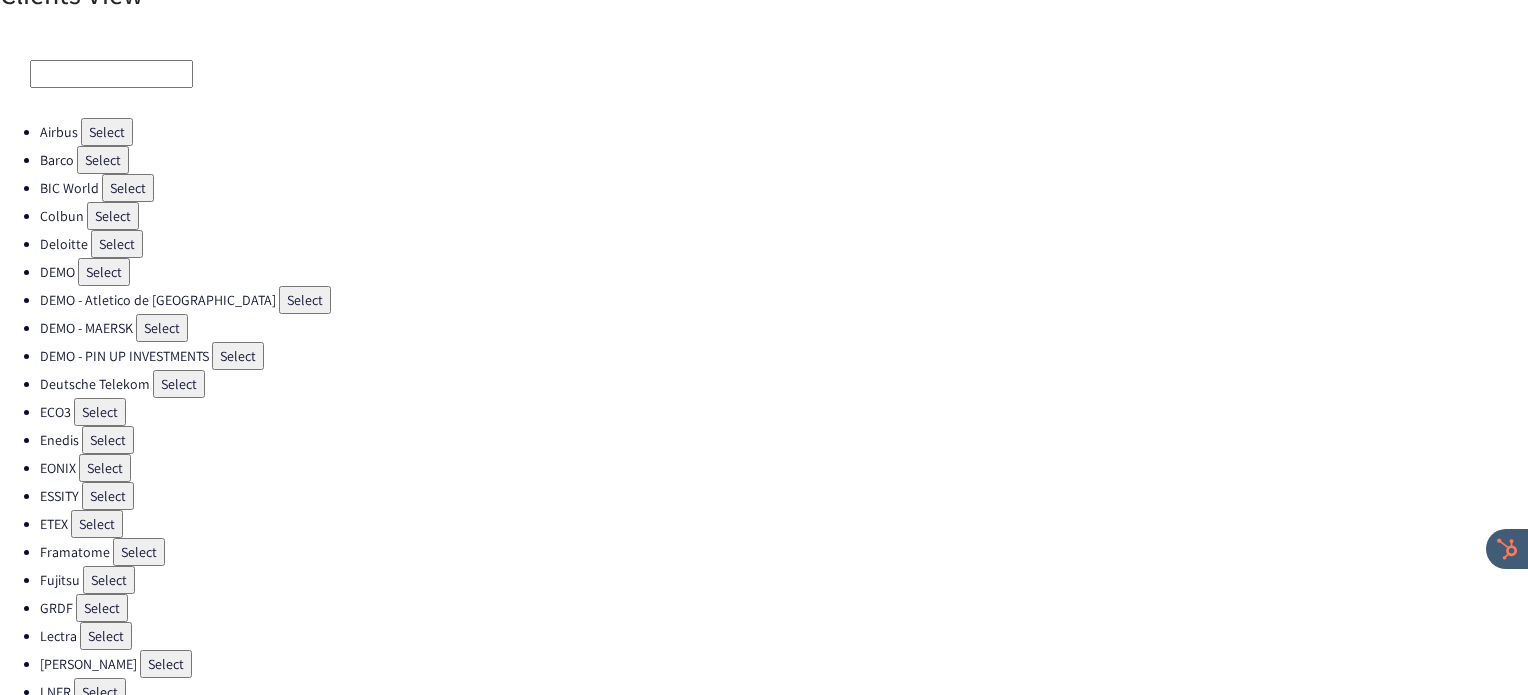 click on "Select" at bounding box center (113, 216) 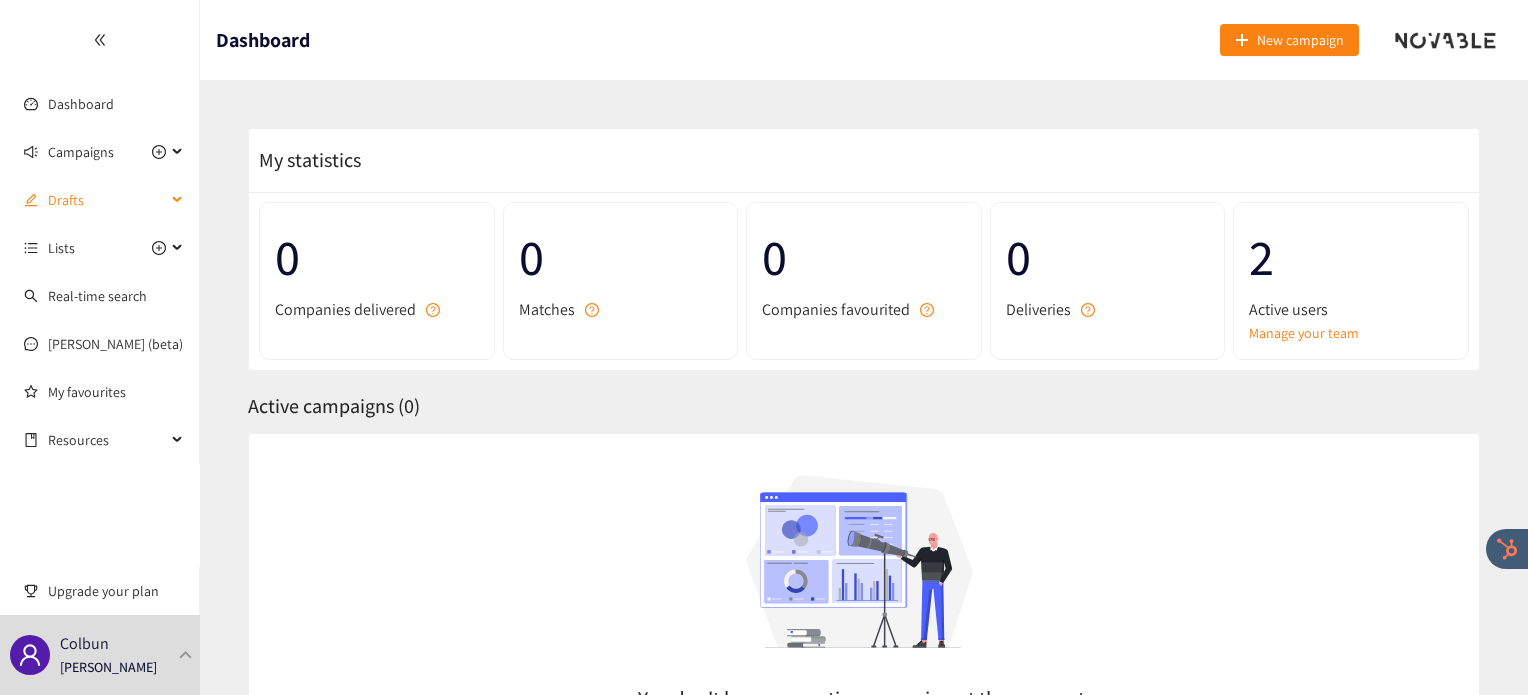 click on "Drafts" at bounding box center [107, 200] 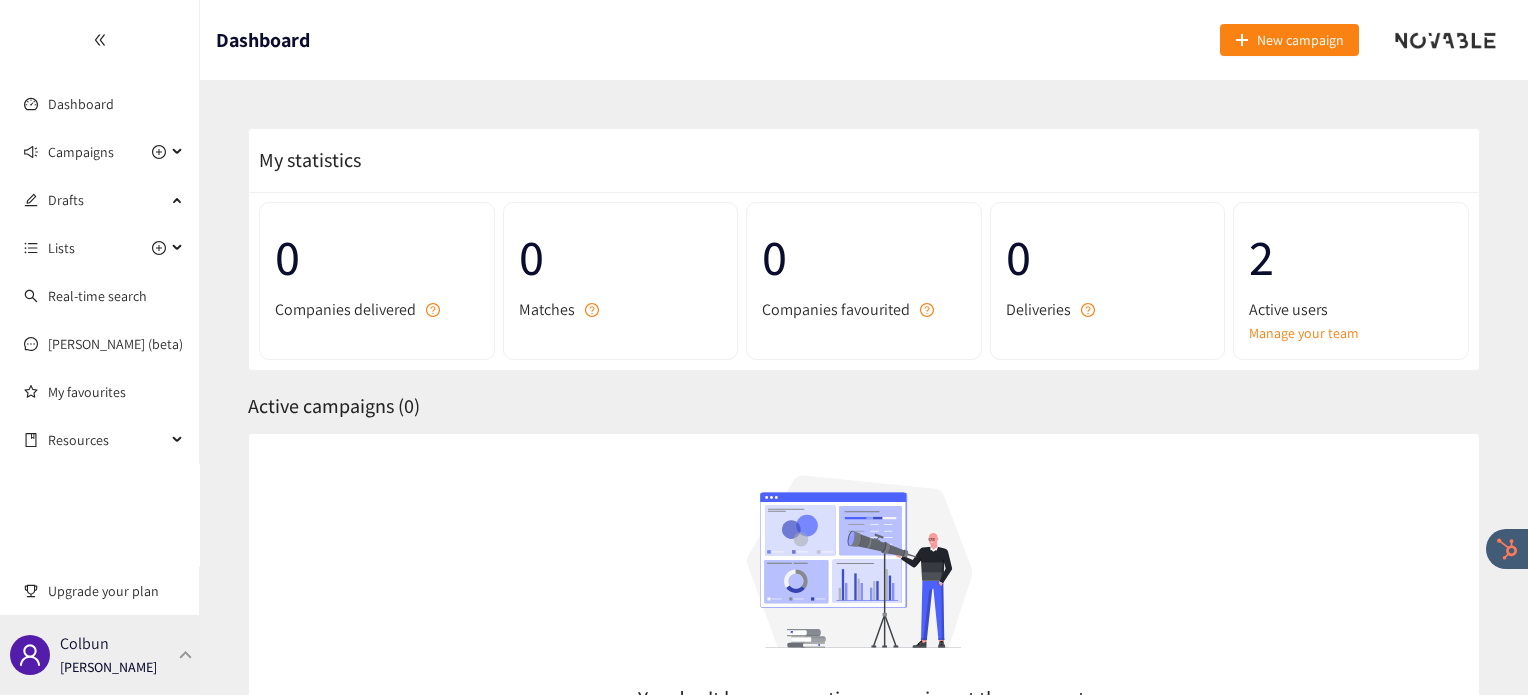 click on "Colbun [PERSON_NAME]" at bounding box center (100, 655) 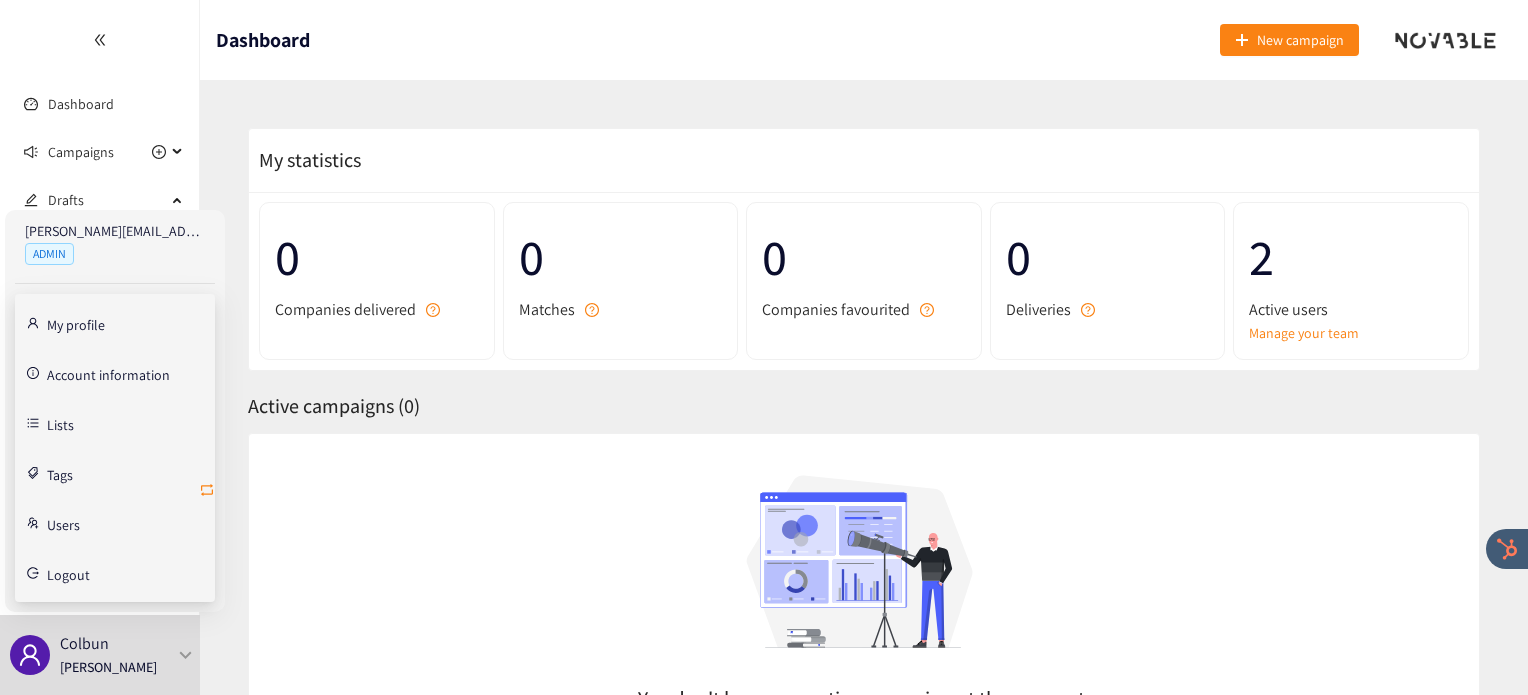 click 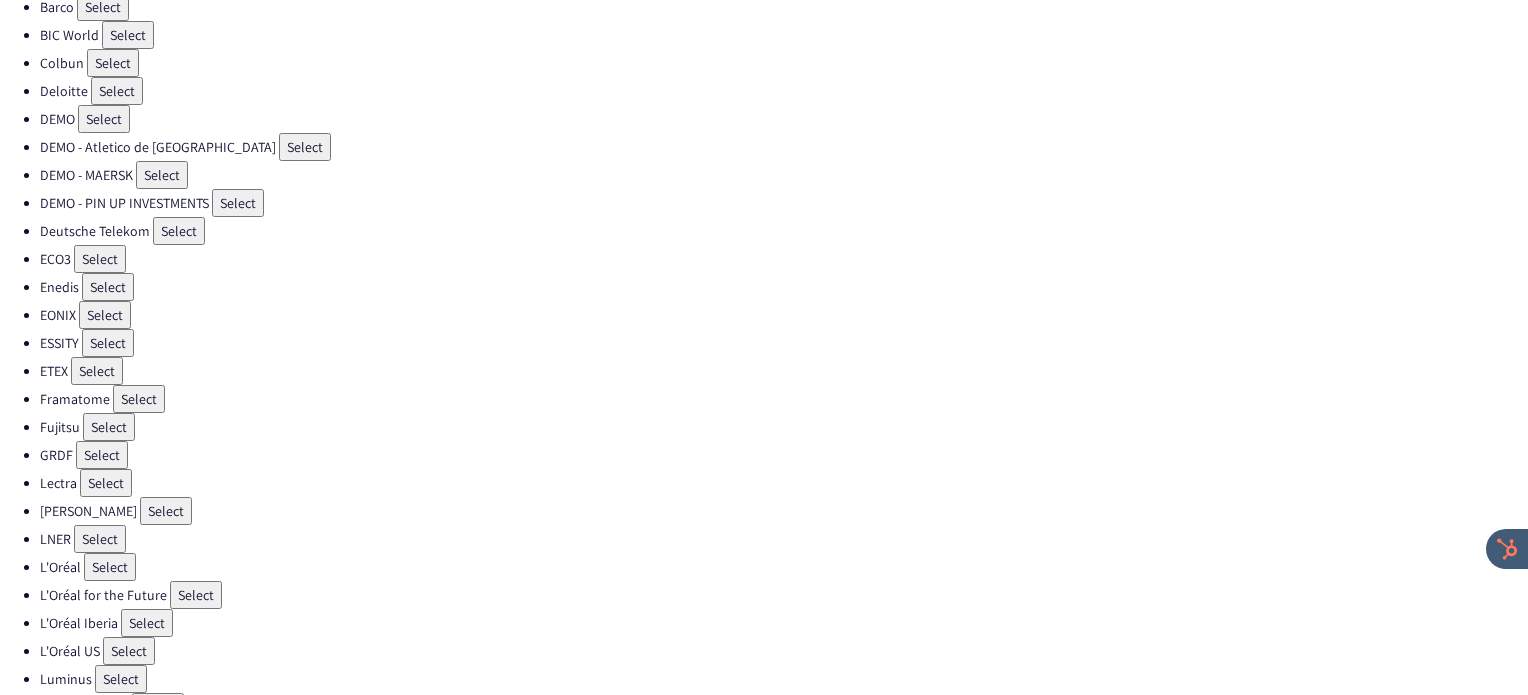 scroll, scrollTop: 538, scrollLeft: 0, axis: vertical 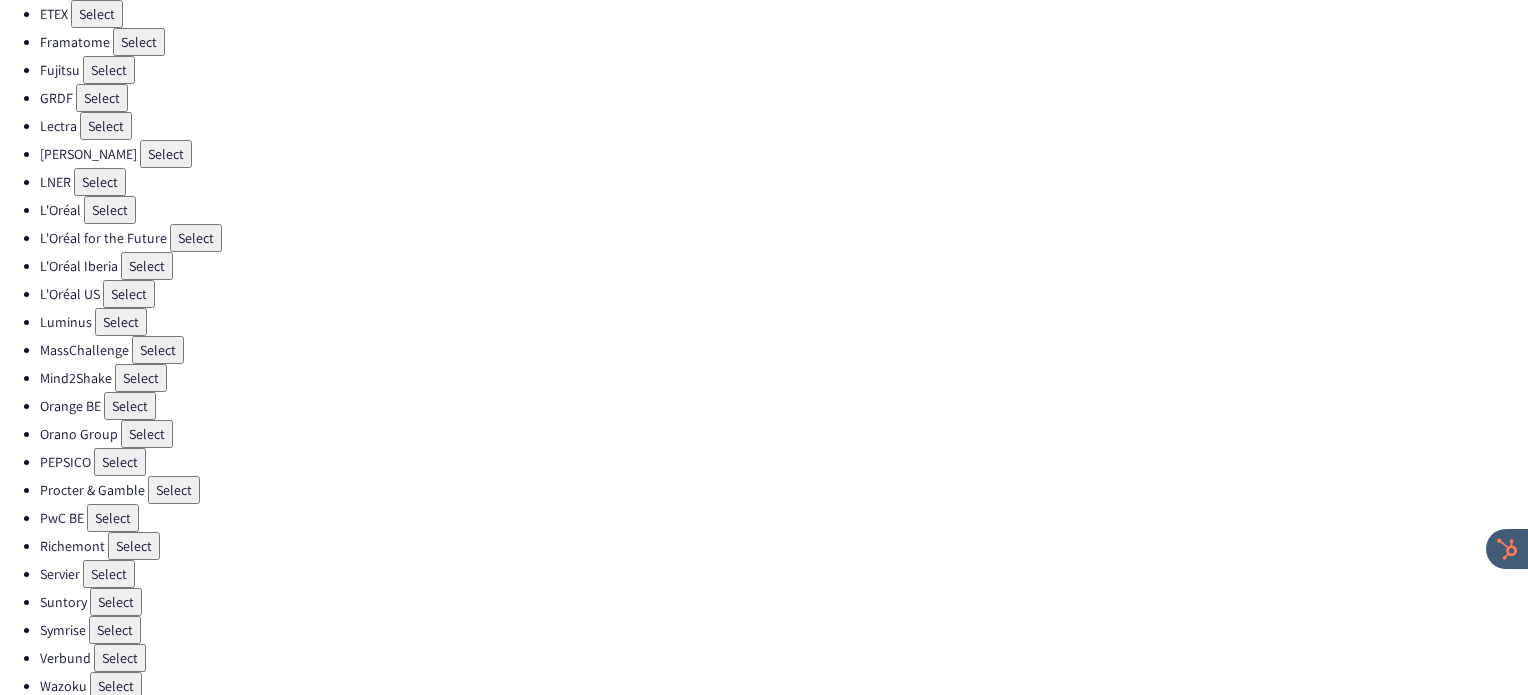 click on "Select" at bounding box center [120, 462] 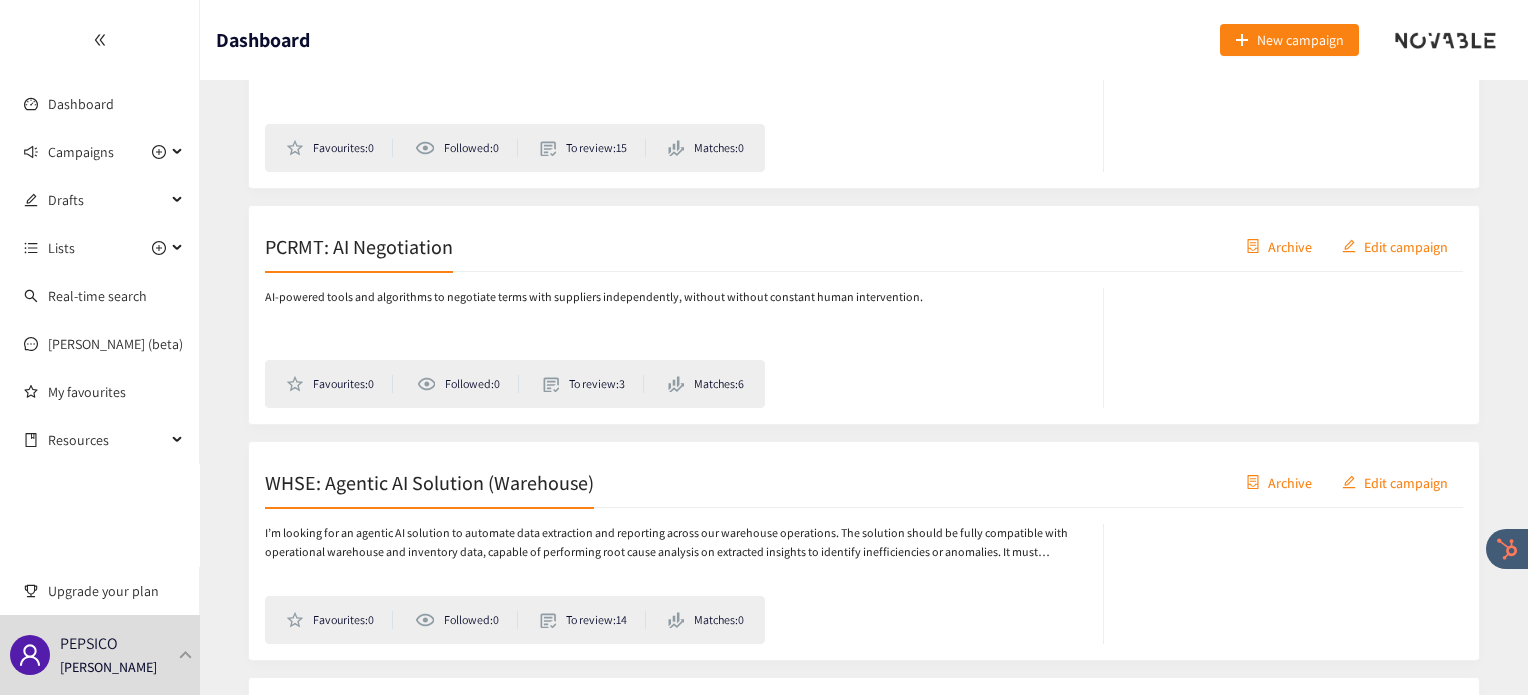 scroll, scrollTop: 2952, scrollLeft: 0, axis: vertical 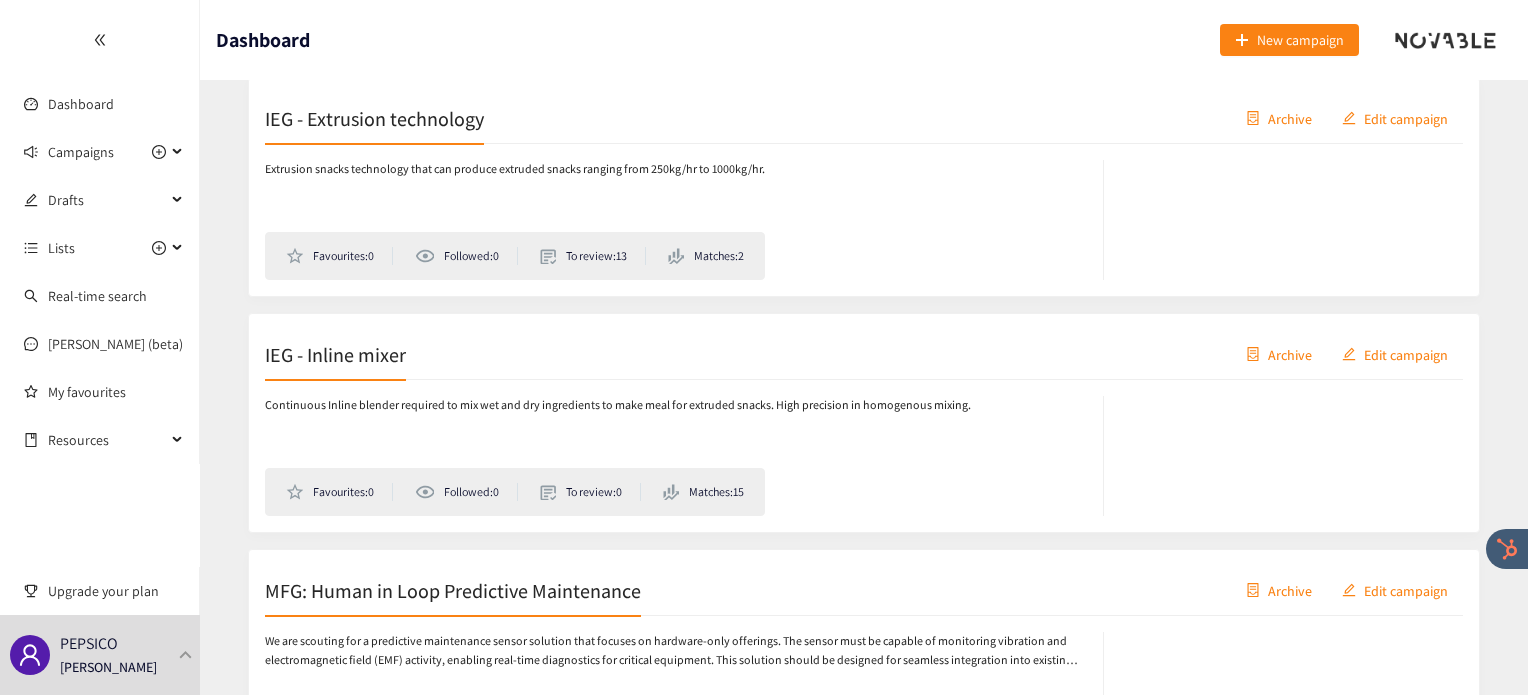 click on "IEG - Inline mixer" at bounding box center [335, 354] 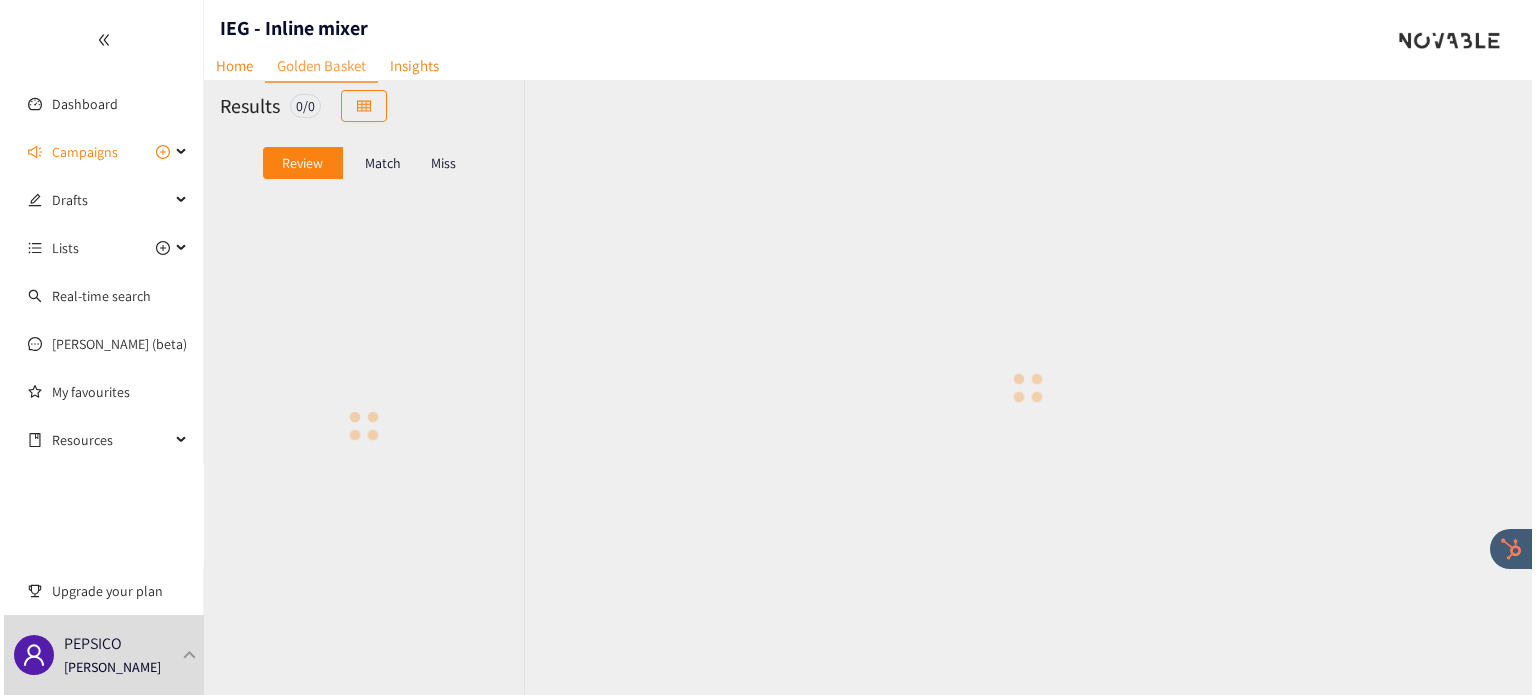 scroll, scrollTop: 0, scrollLeft: 0, axis: both 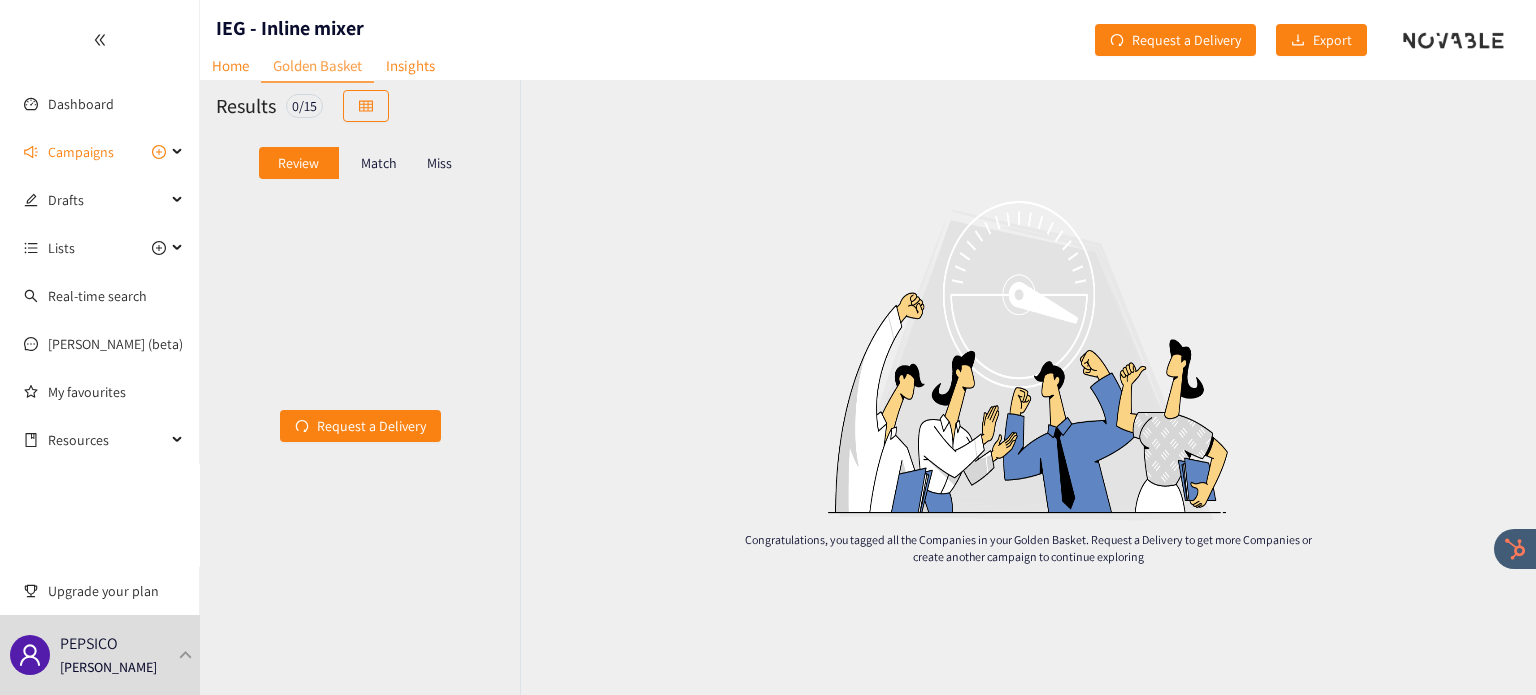 click on "Match" at bounding box center (379, 163) 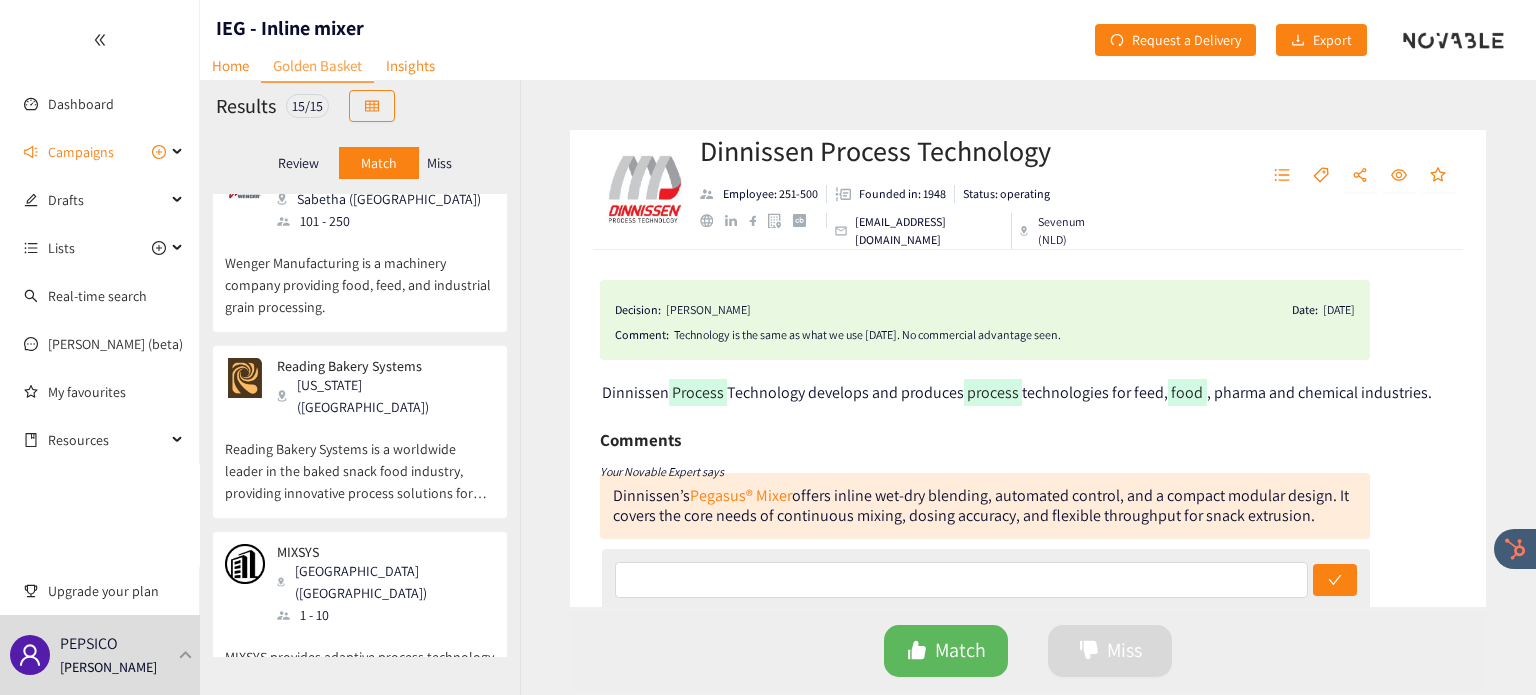 scroll, scrollTop: 0, scrollLeft: 0, axis: both 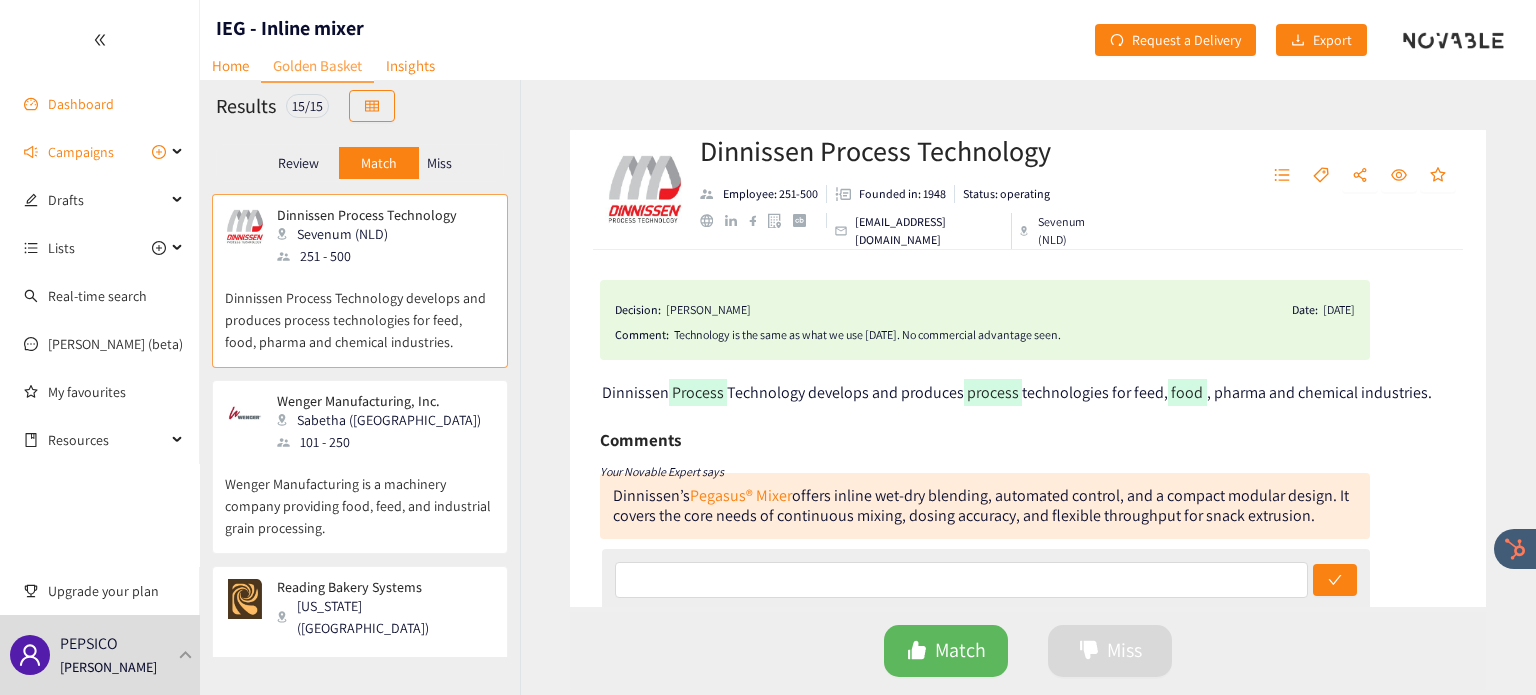 click on "Dashboard" at bounding box center (81, 104) 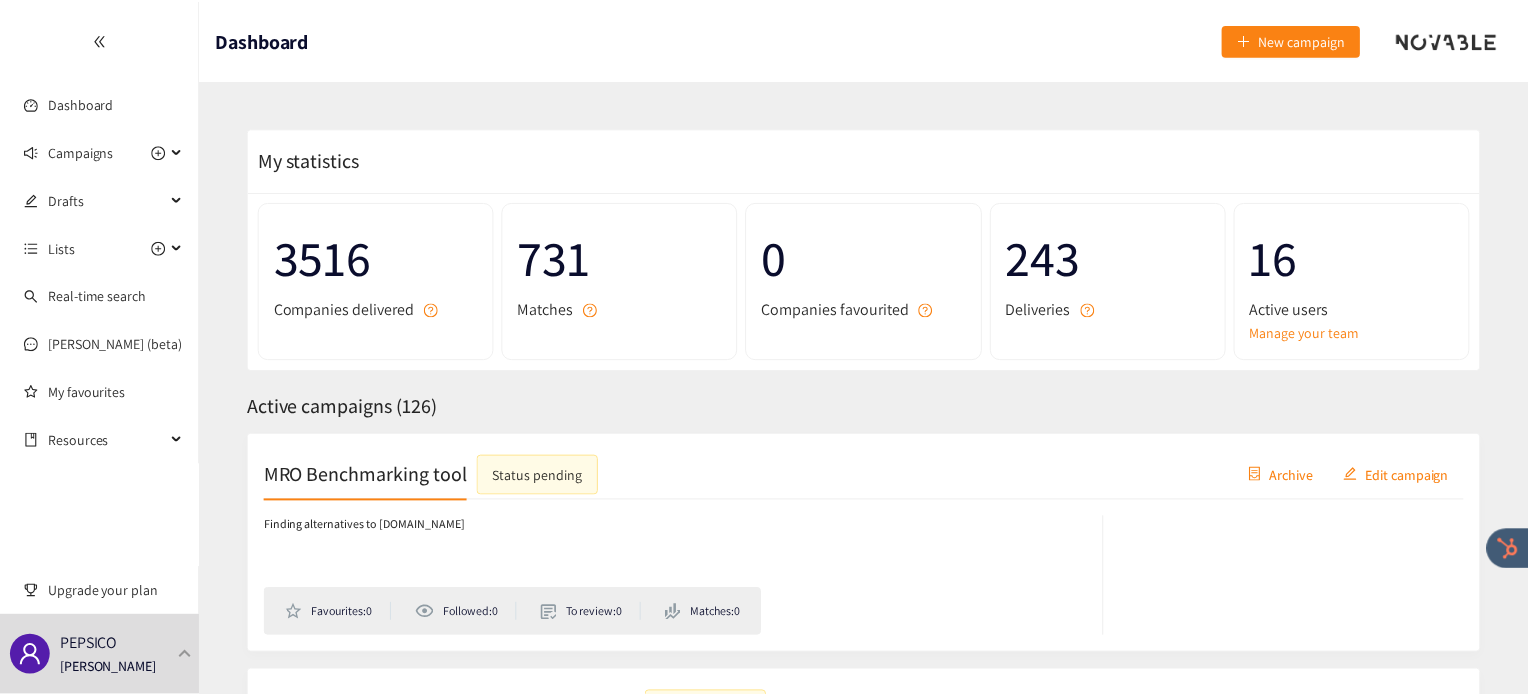 scroll, scrollTop: 18980, scrollLeft: 0, axis: vertical 